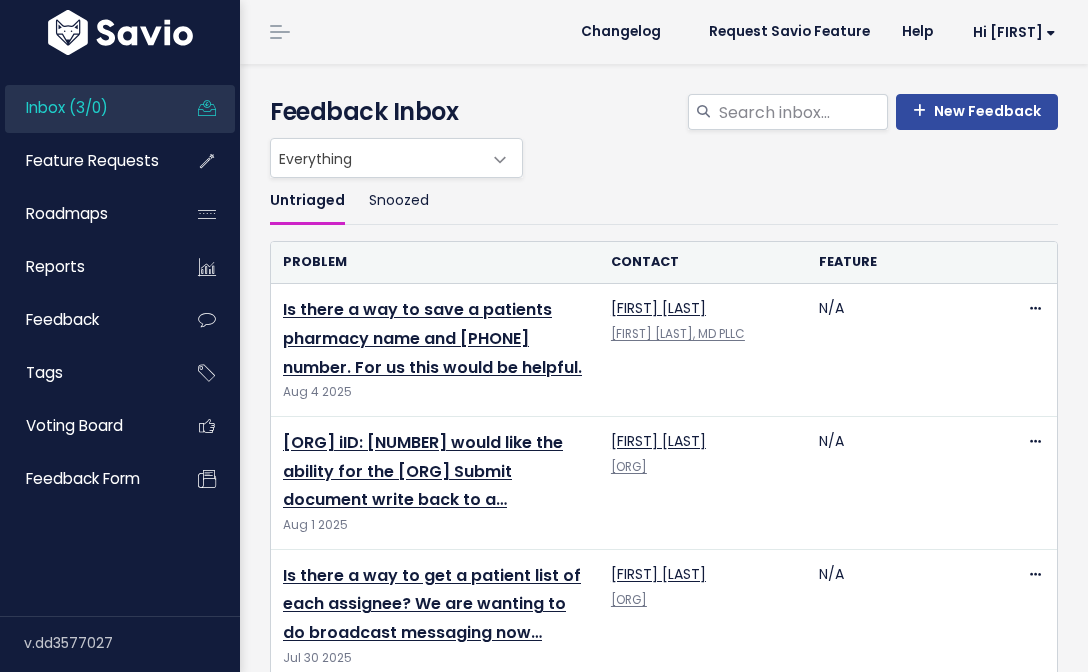scroll, scrollTop: 0, scrollLeft: 0, axis: both 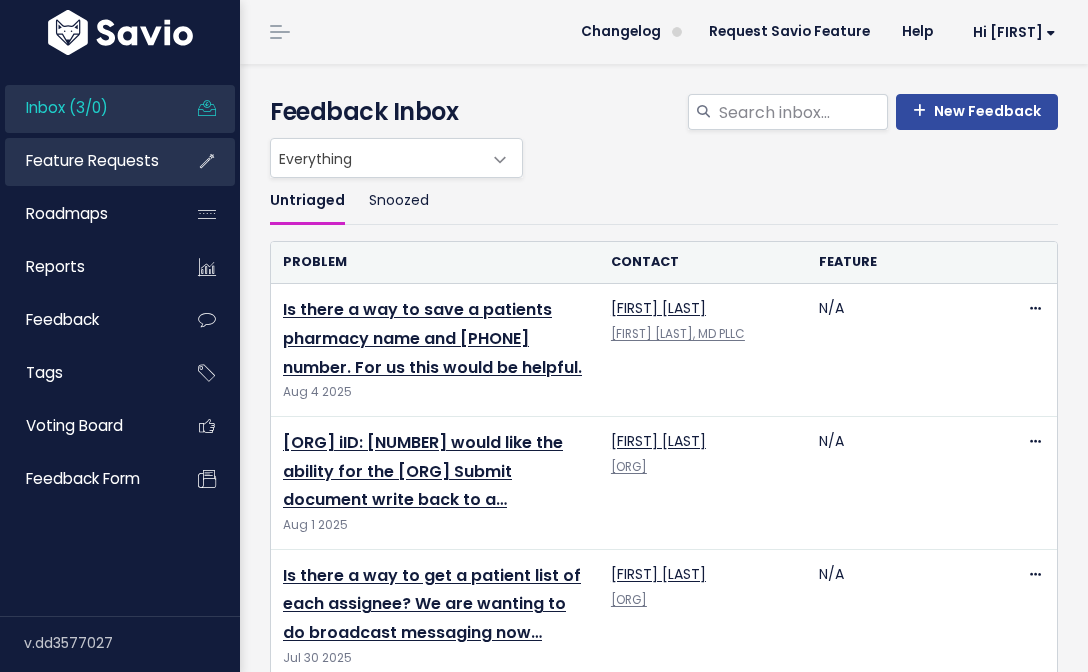 click on "Feature Requests" at bounding box center (85, 161) 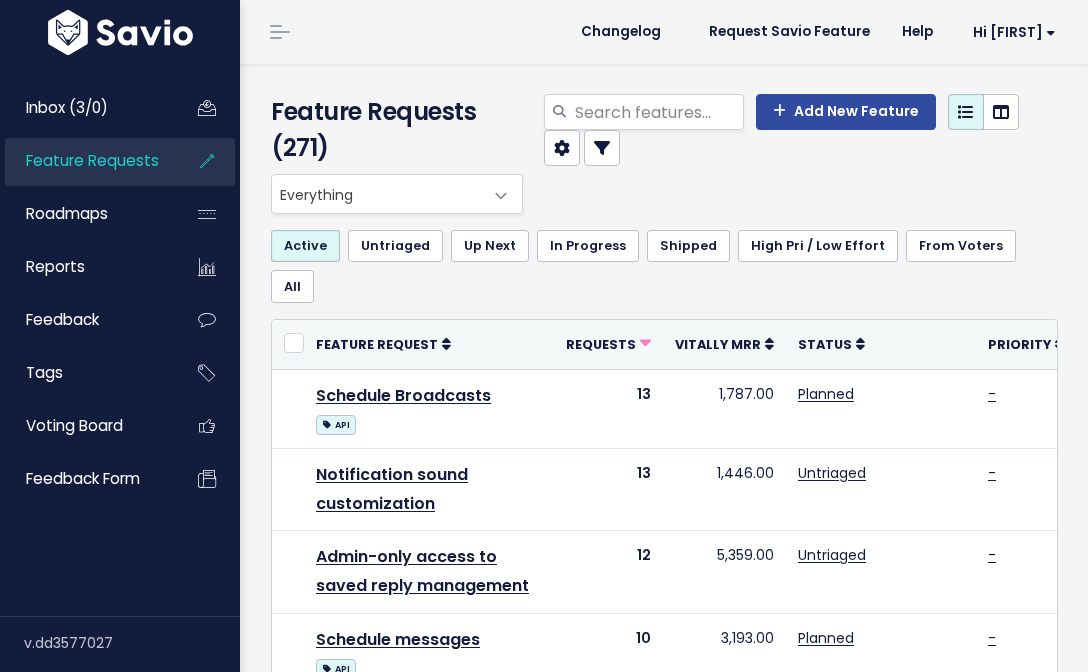 scroll, scrollTop: 0, scrollLeft: 0, axis: both 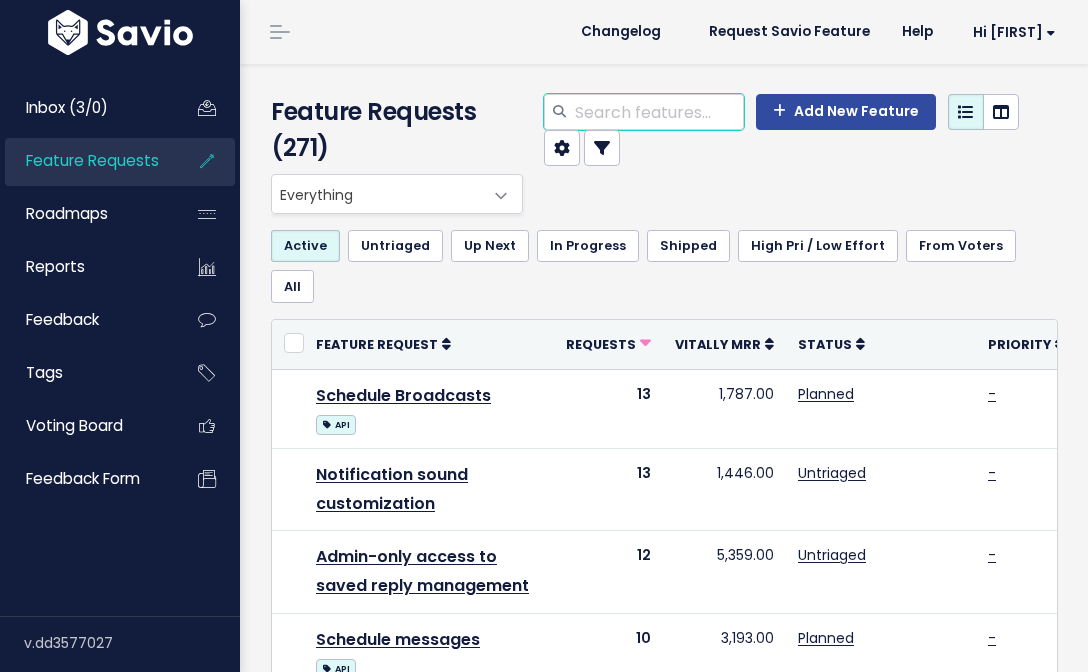 click at bounding box center [658, 112] 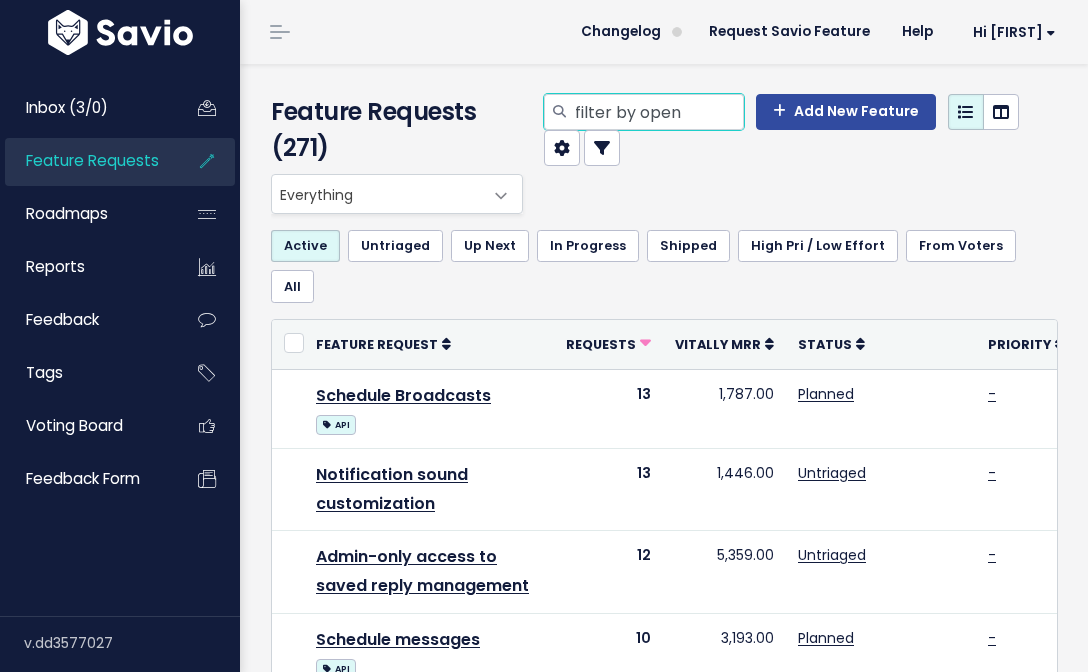type on "filter by open" 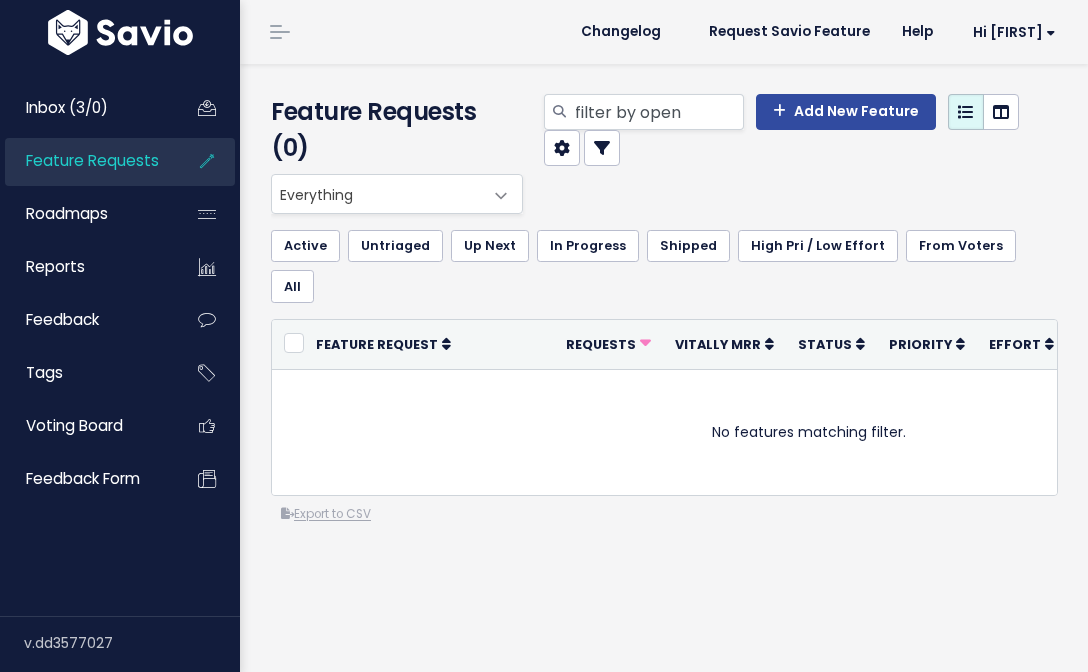 scroll, scrollTop: 0, scrollLeft: 0, axis: both 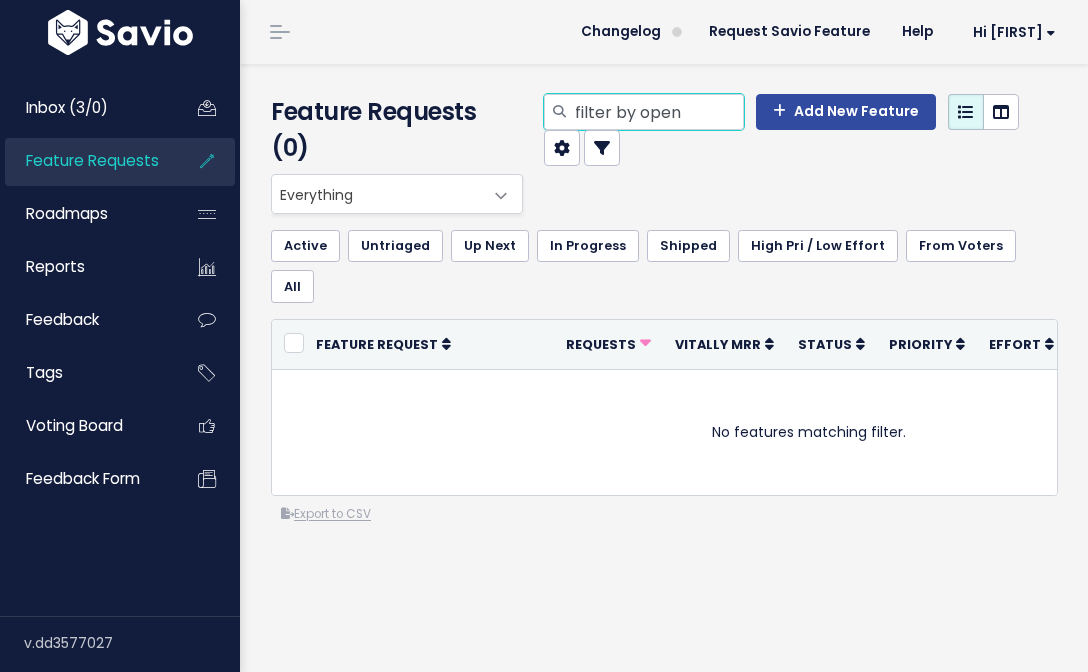 drag, startPoint x: 641, startPoint y: 109, endPoint x: 538, endPoint y: 107, distance: 103.01942 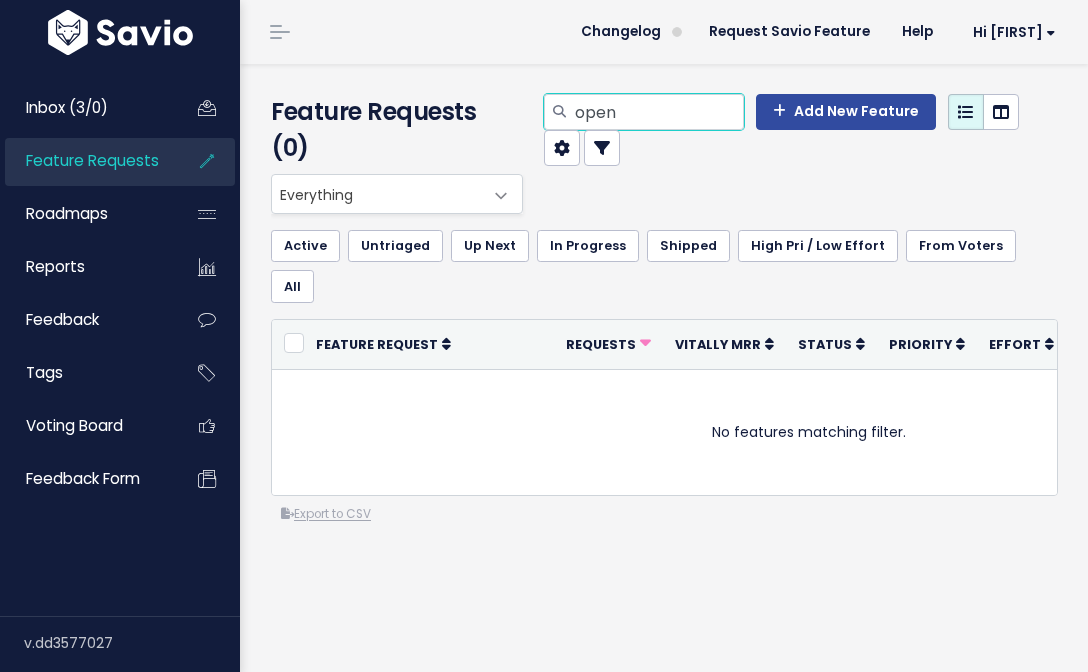 type on "open" 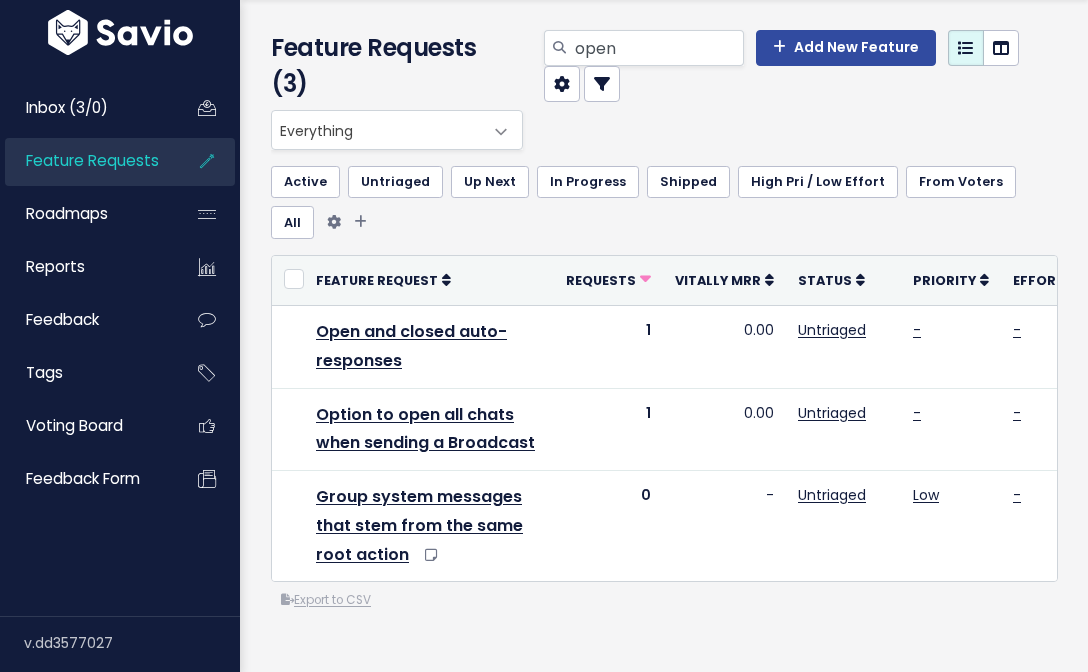 scroll, scrollTop: 68, scrollLeft: 0, axis: vertical 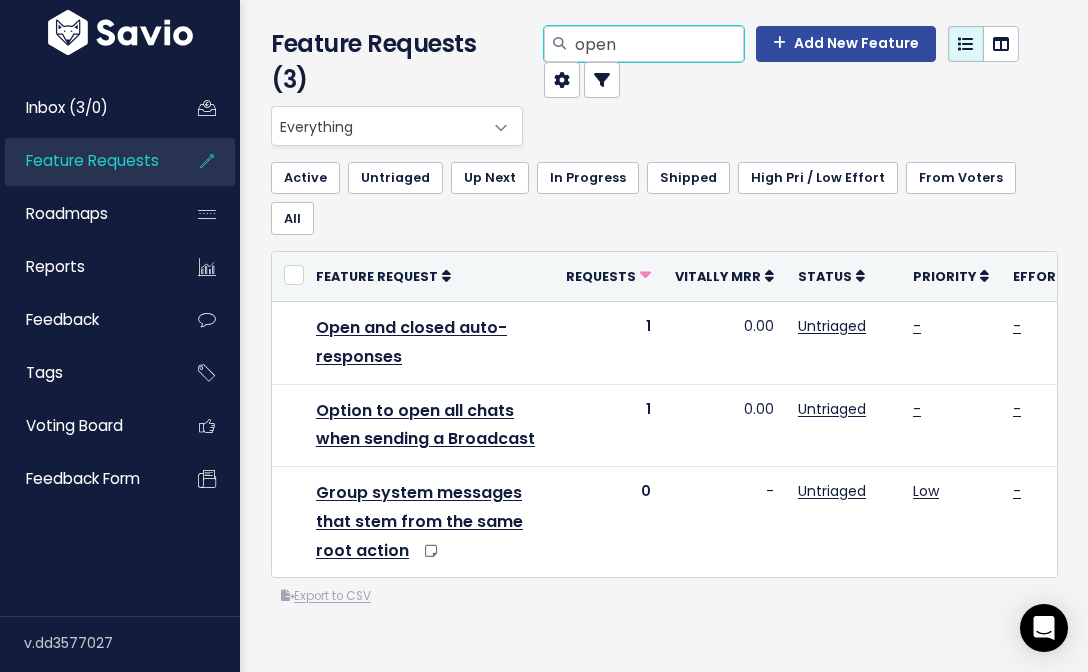 click on "open" at bounding box center (658, 44) 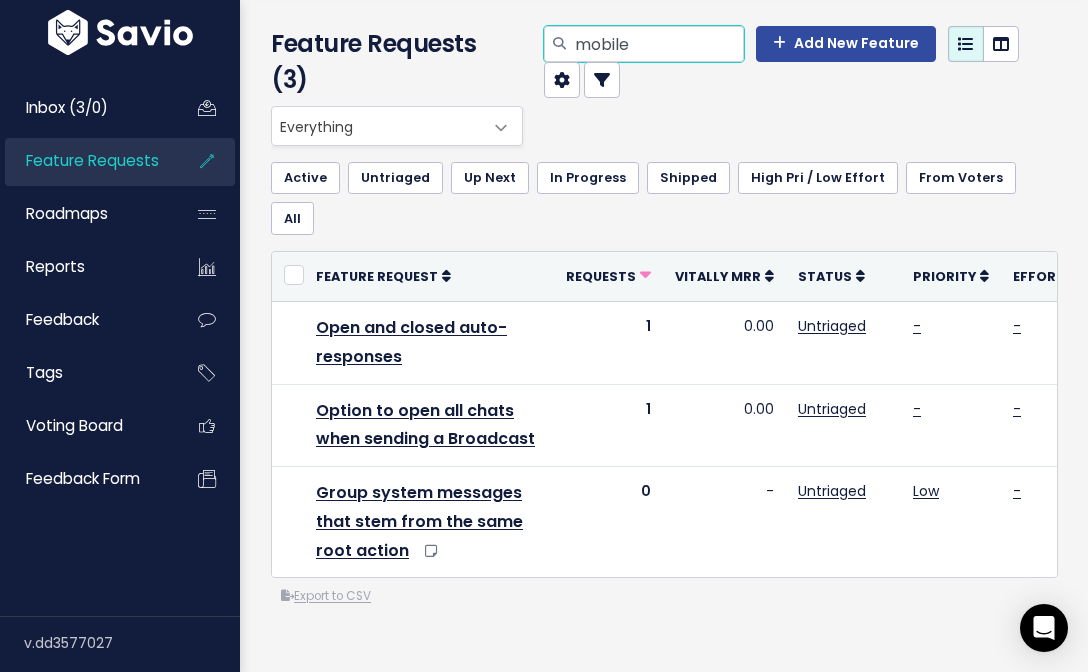 type on "mobile" 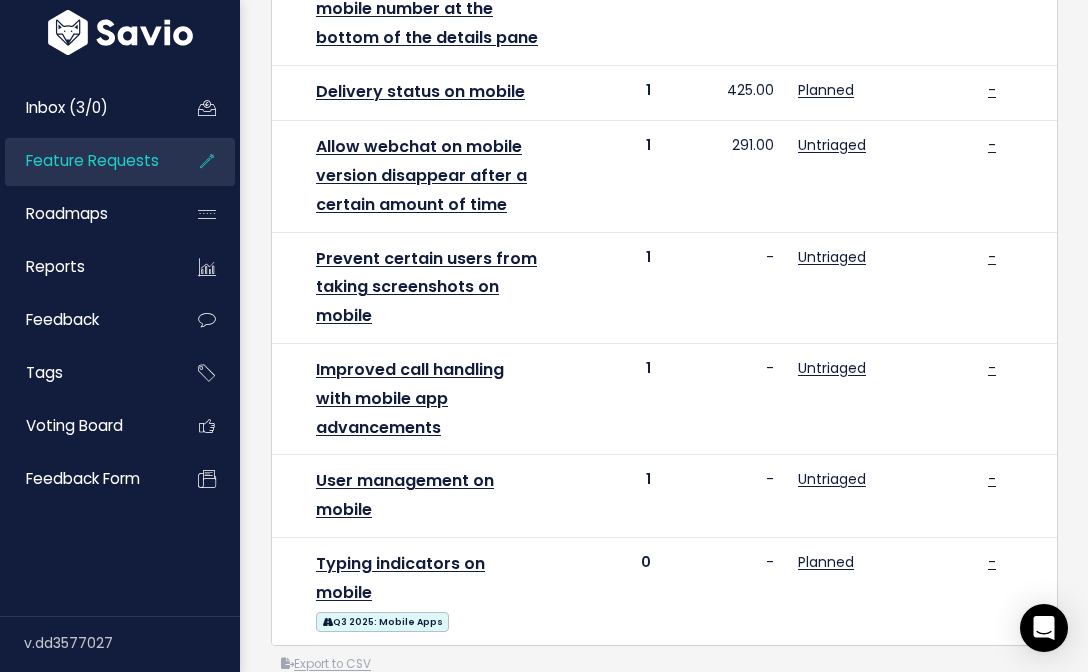 scroll, scrollTop: 1048, scrollLeft: 0, axis: vertical 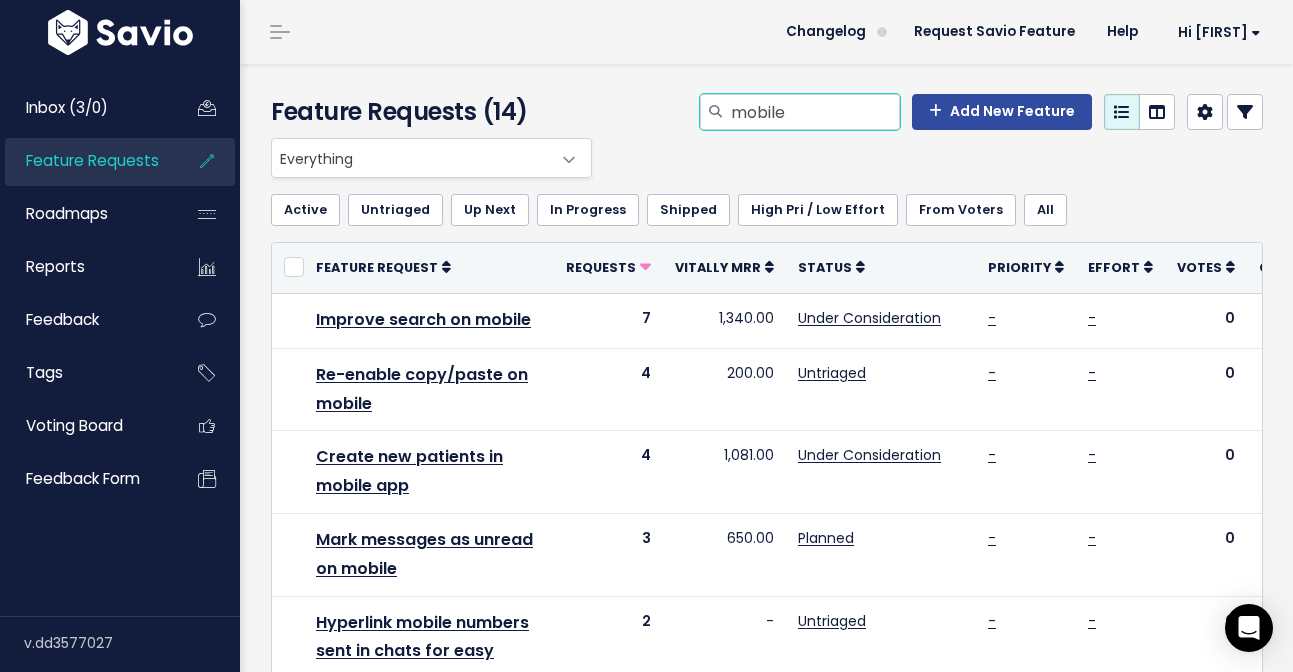 click on "mobile" at bounding box center [814, 112] 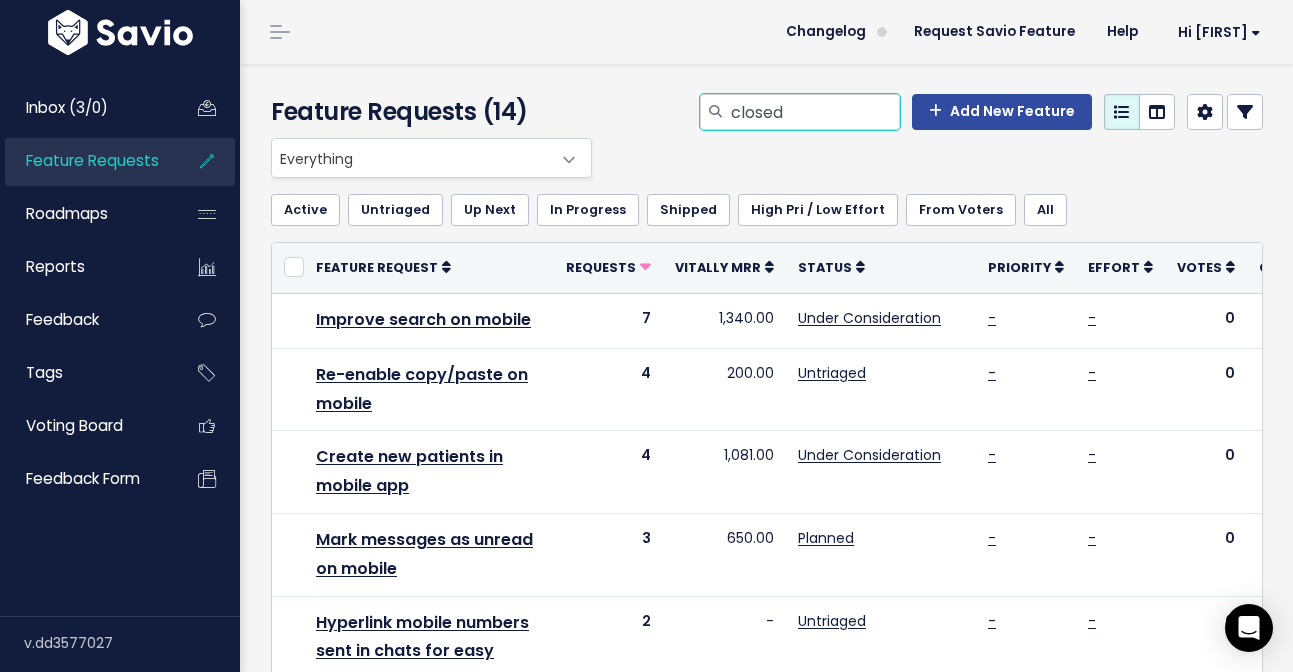 type on "closed" 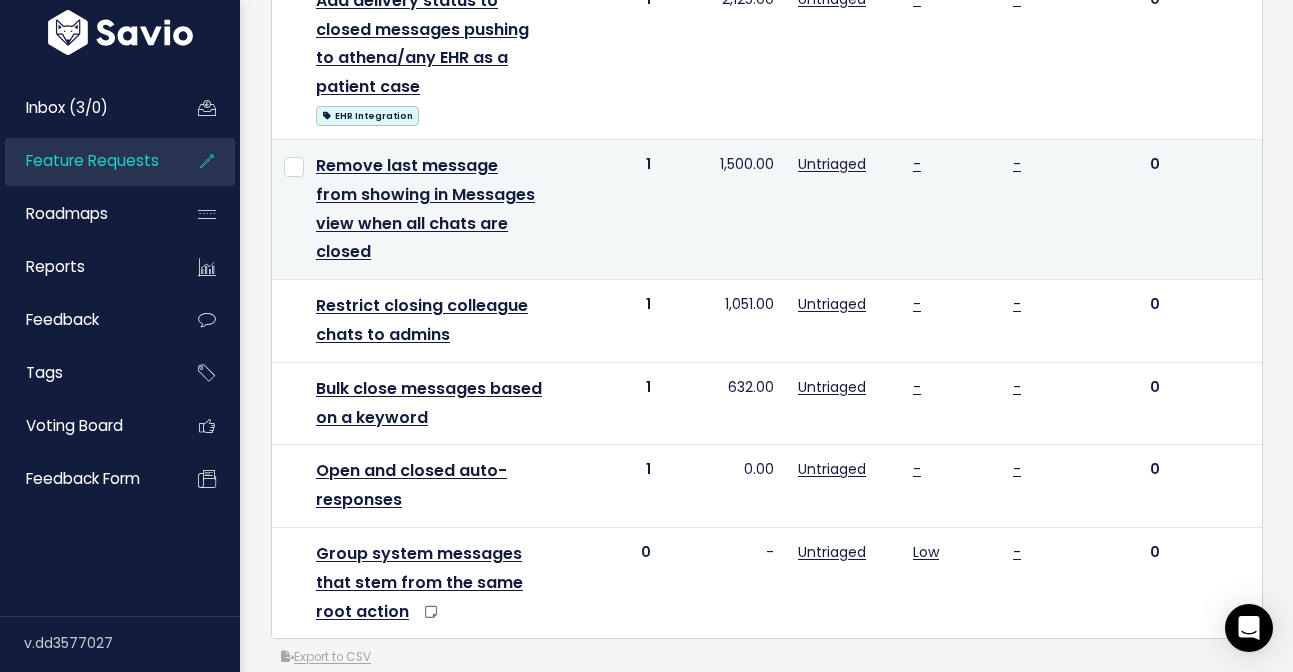 scroll, scrollTop: 0, scrollLeft: 0, axis: both 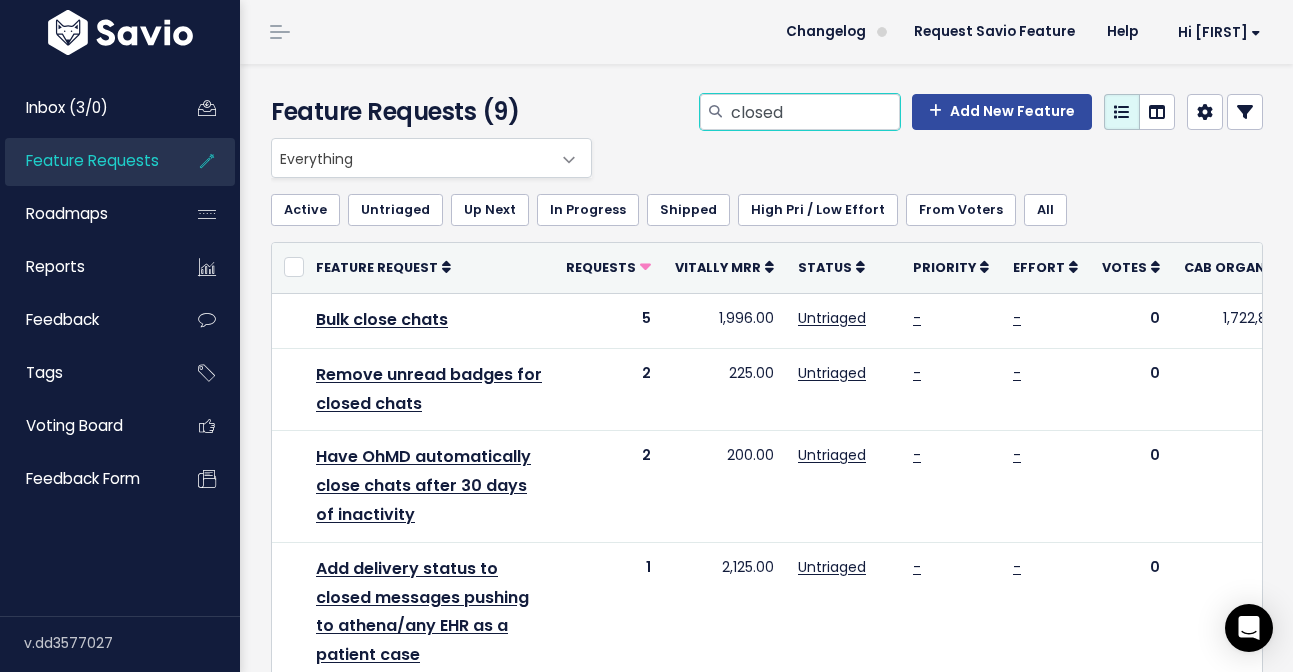click on "closed" at bounding box center (814, 112) 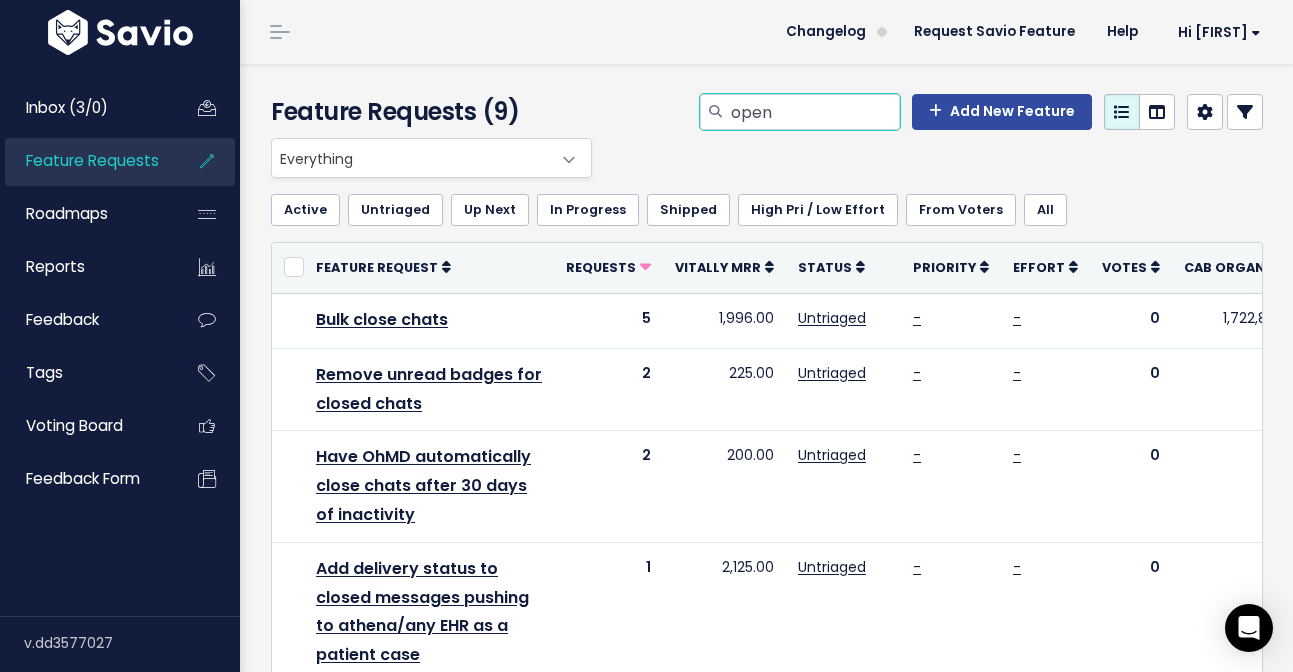 type on "open" 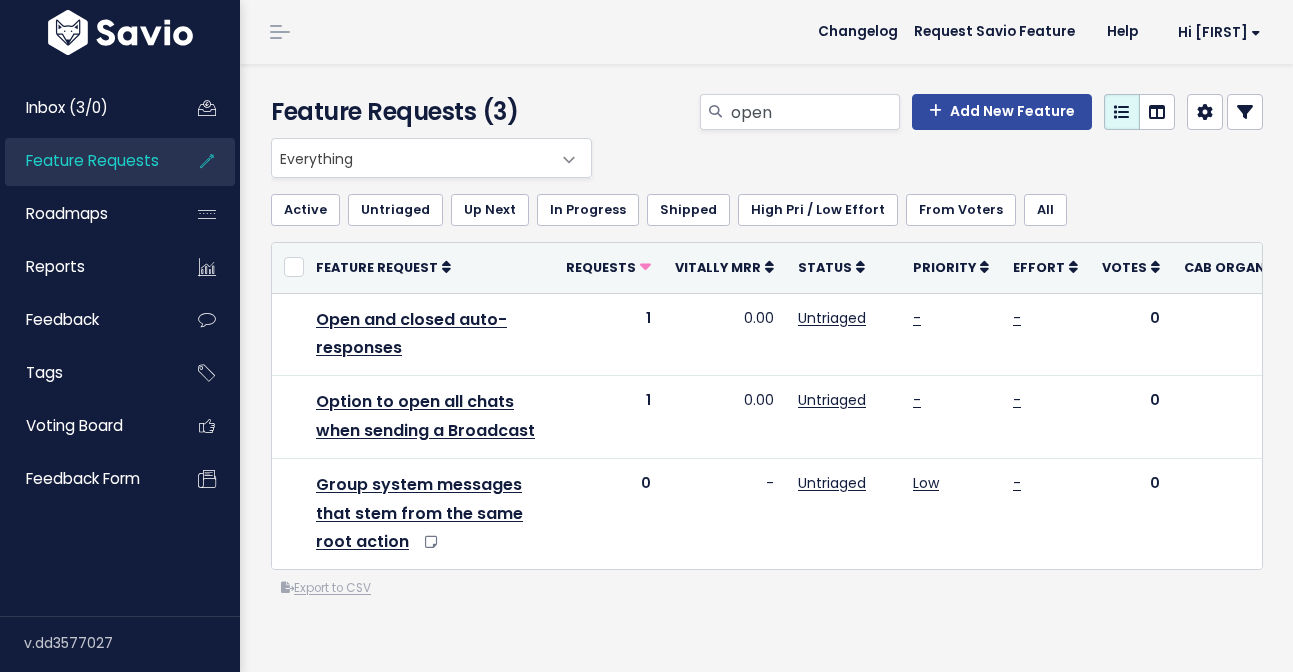 scroll, scrollTop: 0, scrollLeft: 0, axis: both 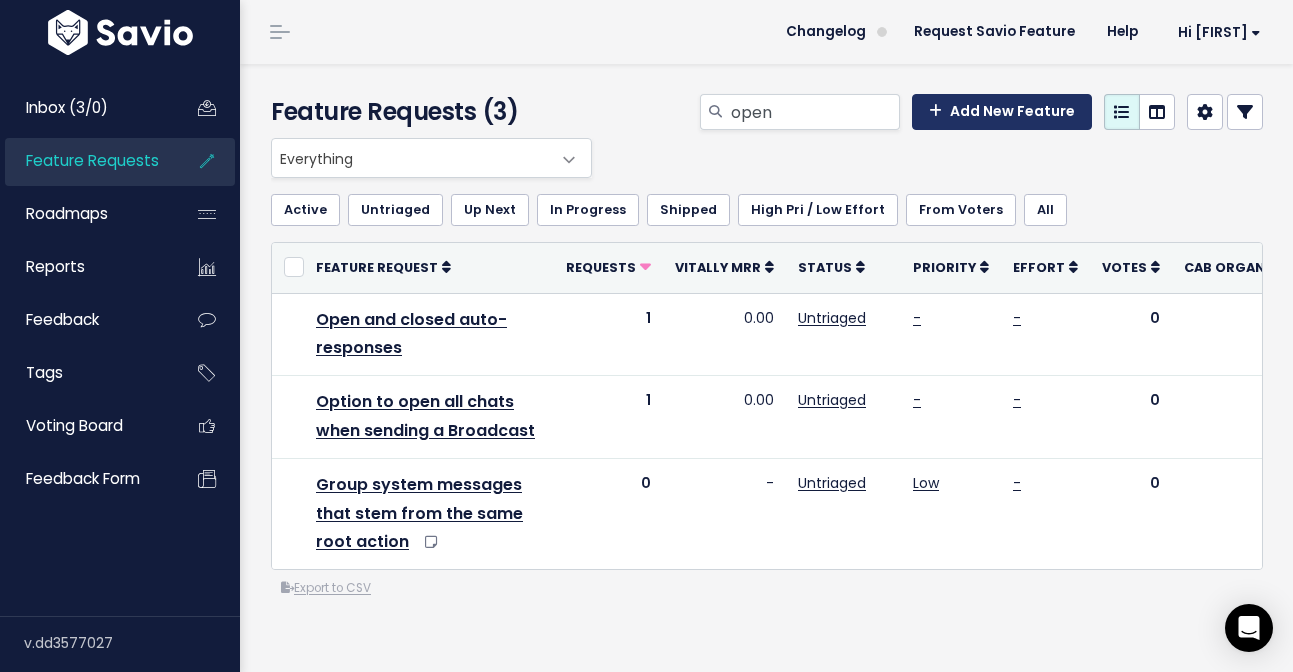 click on "Add New Feature" at bounding box center (1002, 112) 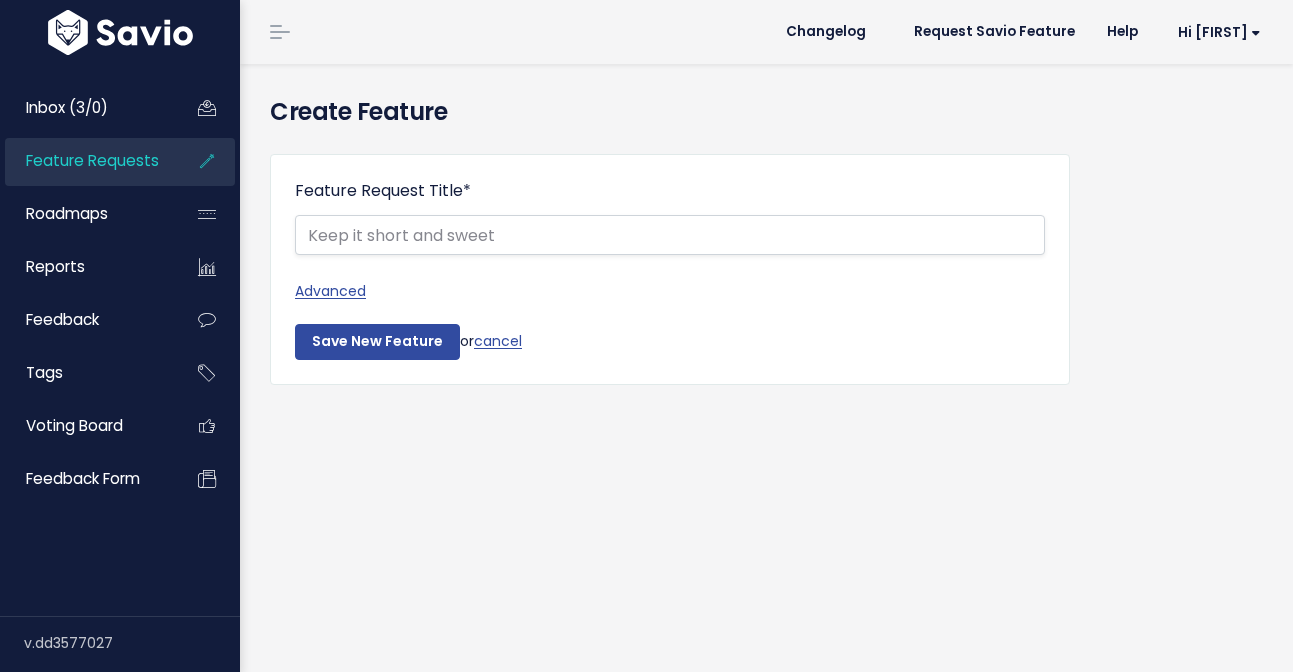 scroll, scrollTop: 0, scrollLeft: 0, axis: both 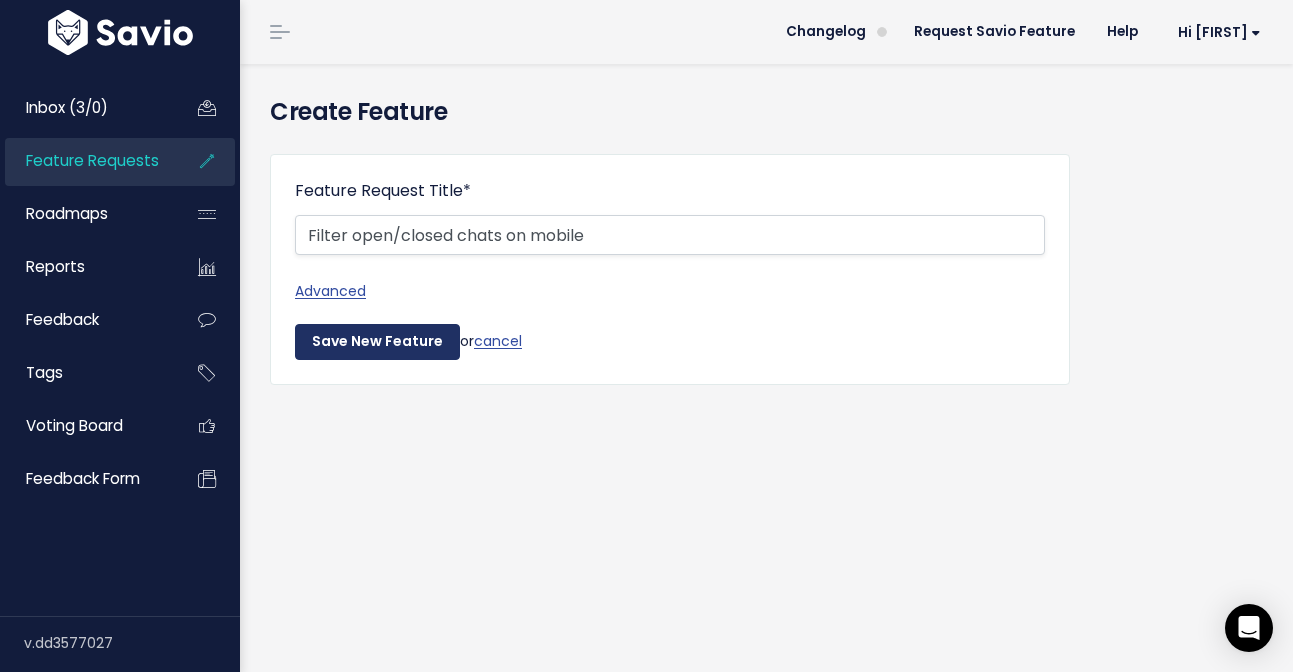 type on "Filter open/closed chats on mobile" 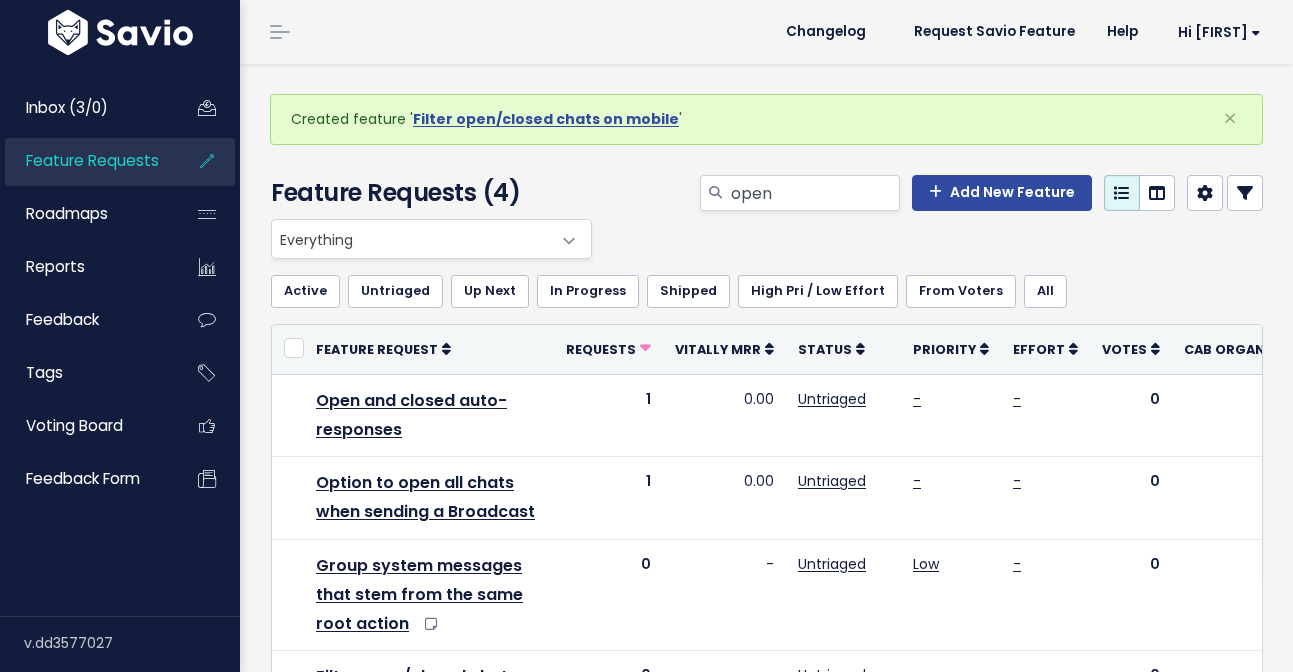 scroll, scrollTop: 0, scrollLeft: 0, axis: both 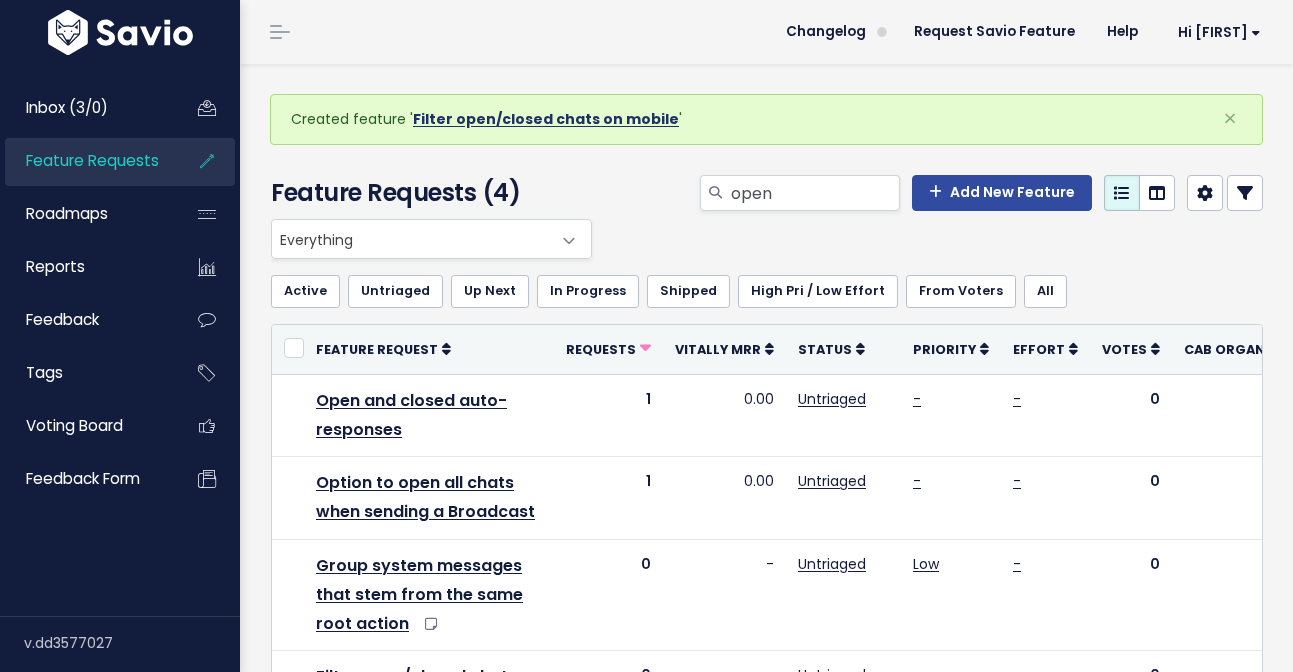 click on "Filter open/closed chats on mobile" at bounding box center [546, 119] 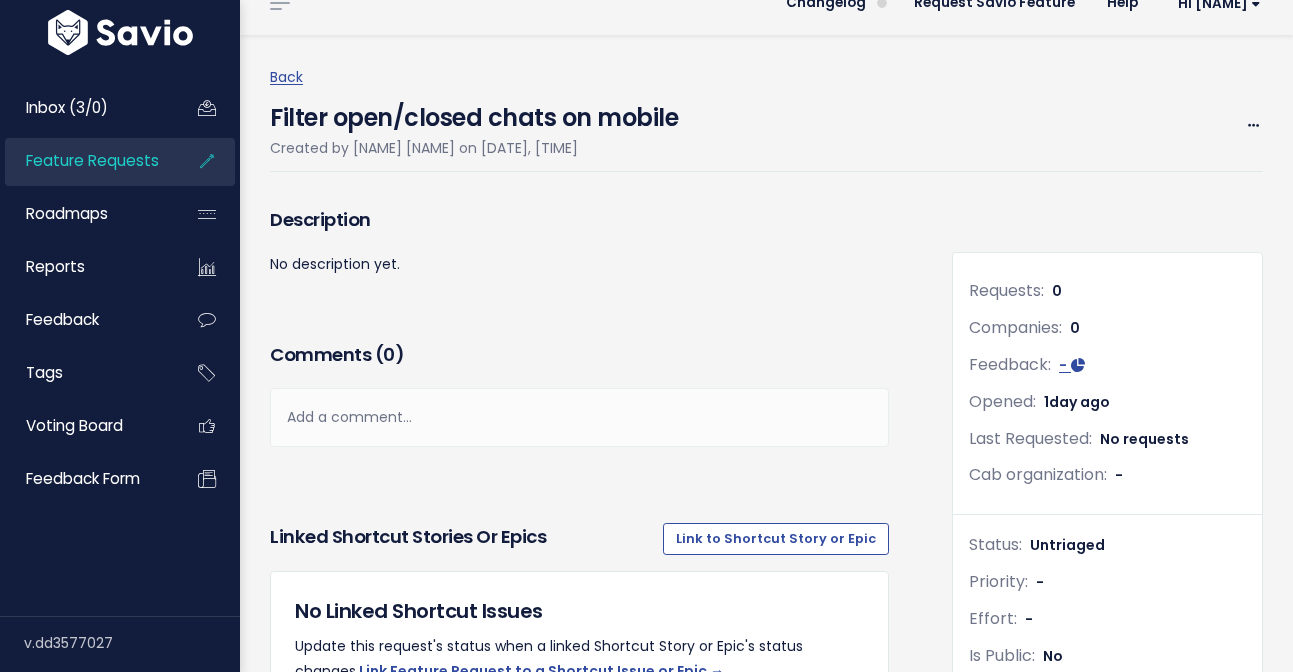 scroll, scrollTop: 28, scrollLeft: 0, axis: vertical 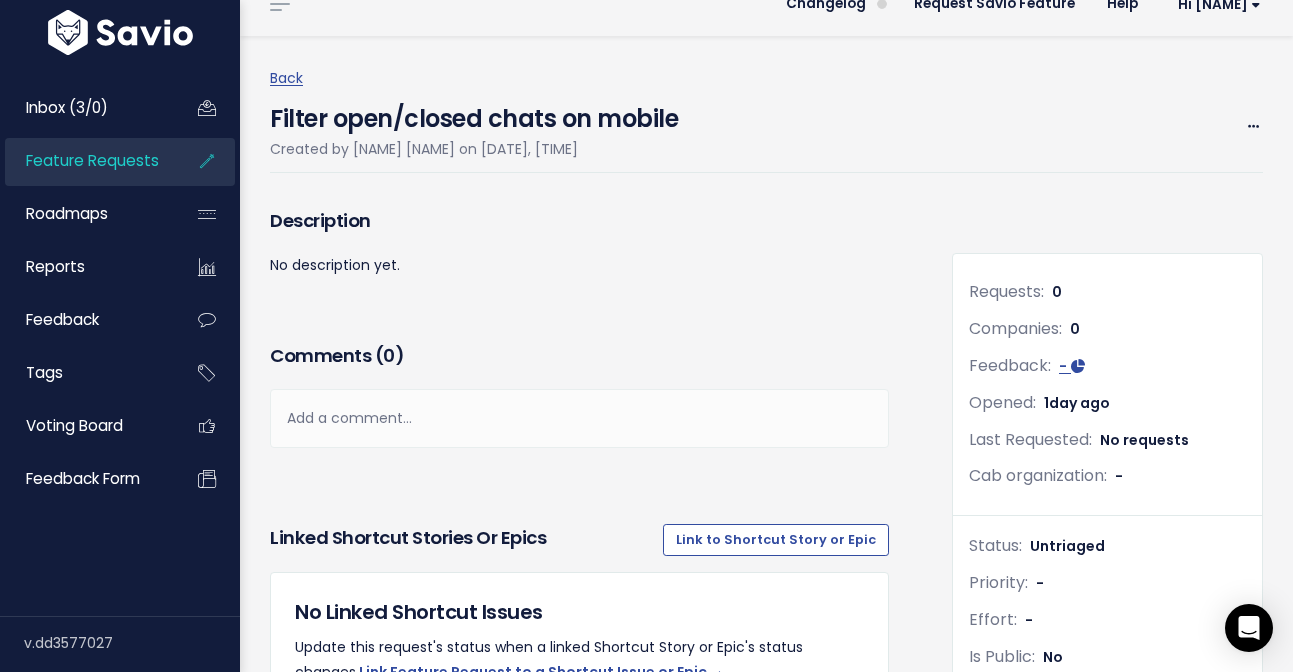click on "Inbox (3/0)
Feature Requests
Roadmaps
Reports" at bounding box center [120, 292] 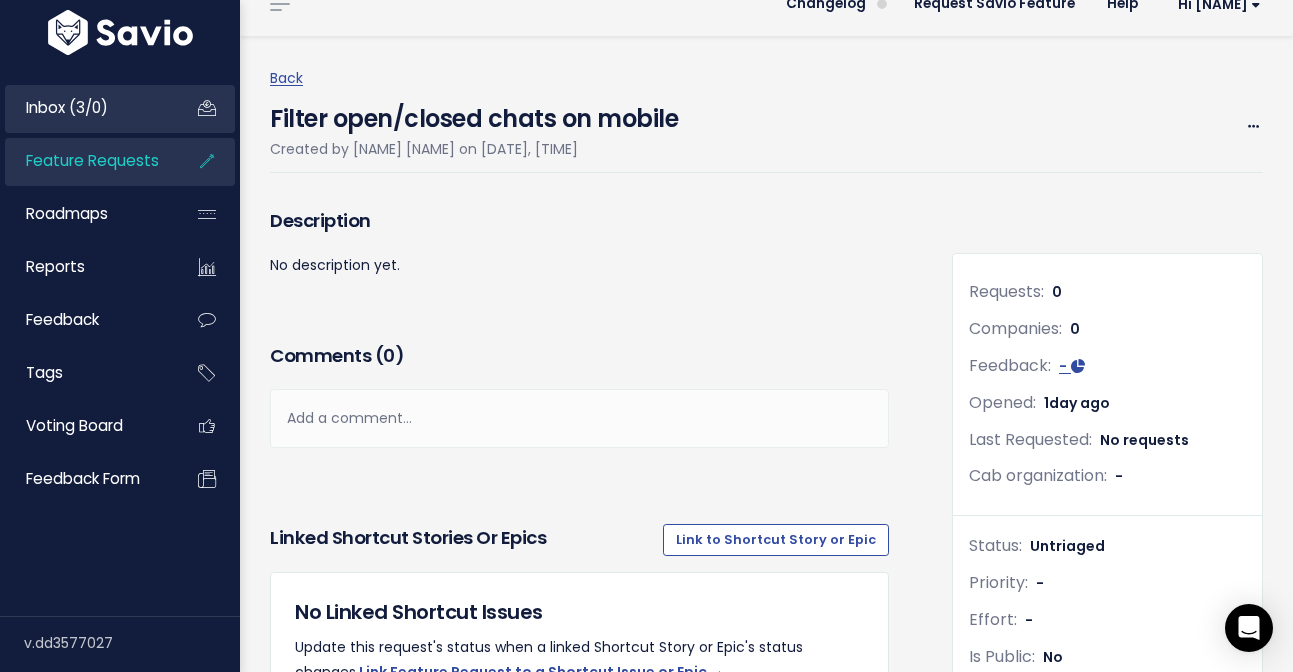 click on "Inbox (3/0)" at bounding box center [67, 107] 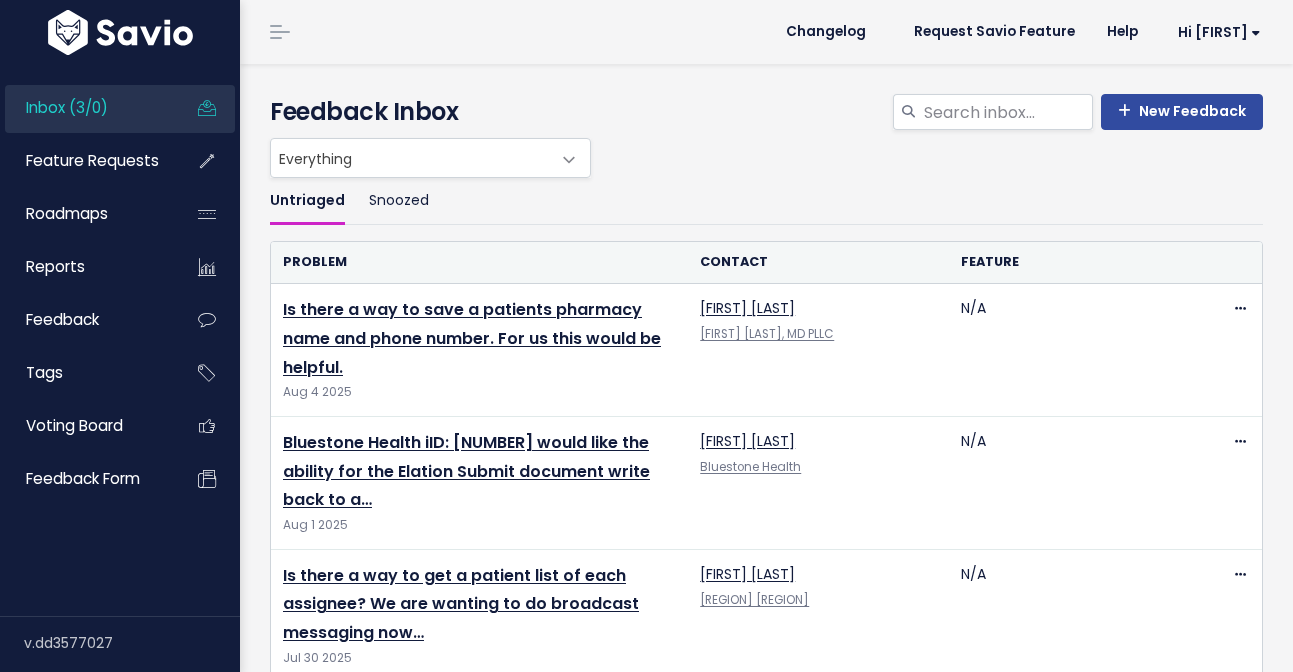scroll, scrollTop: 0, scrollLeft: 0, axis: both 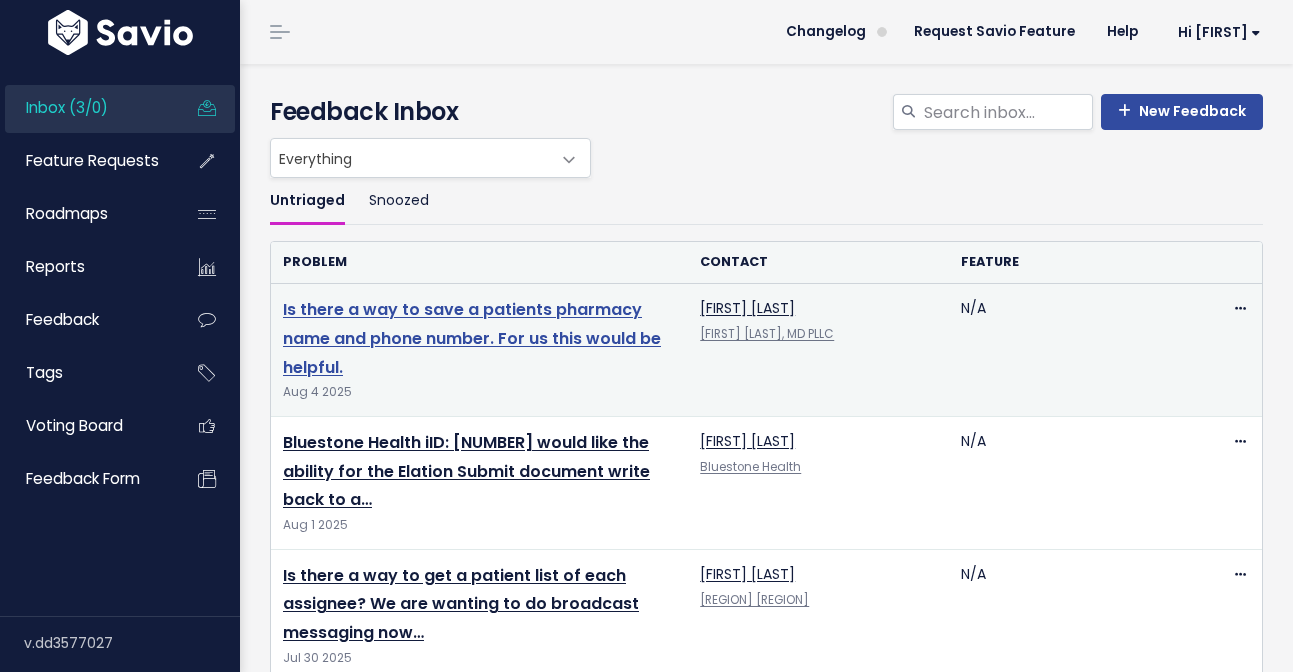 click on "Is there a way to save a patients pharmacy name and phone number. For us this would be helpful." at bounding box center [472, 338] 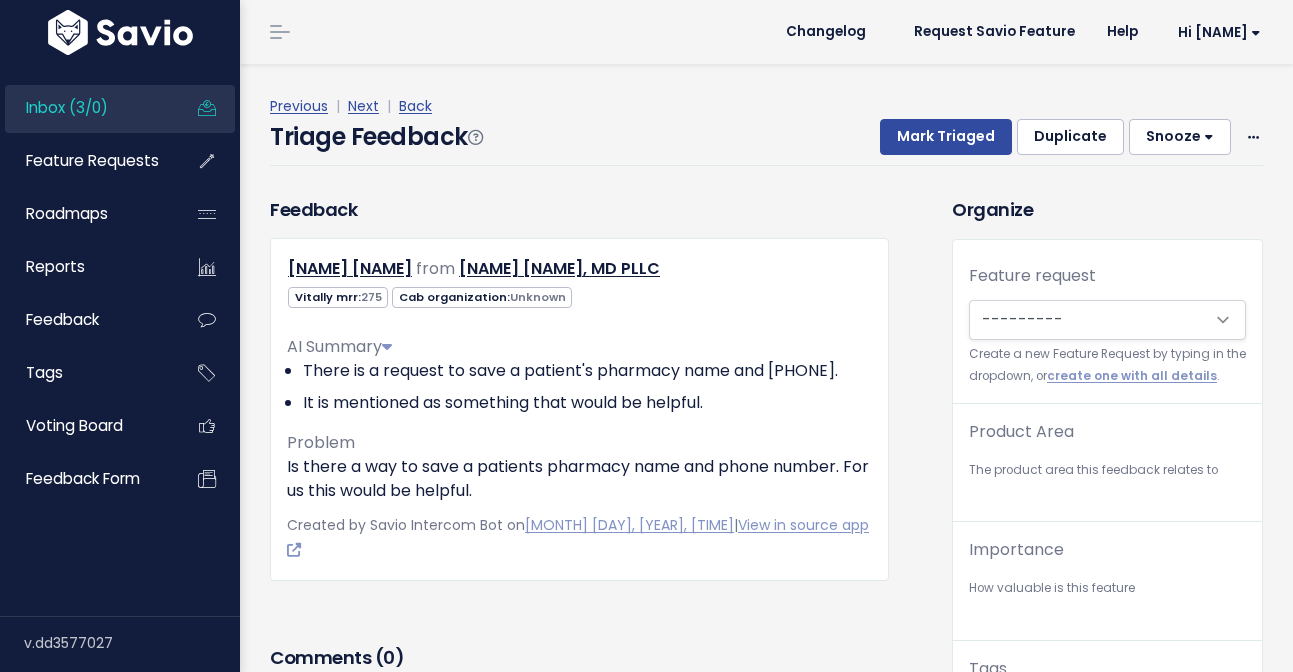 scroll, scrollTop: 0, scrollLeft: 0, axis: both 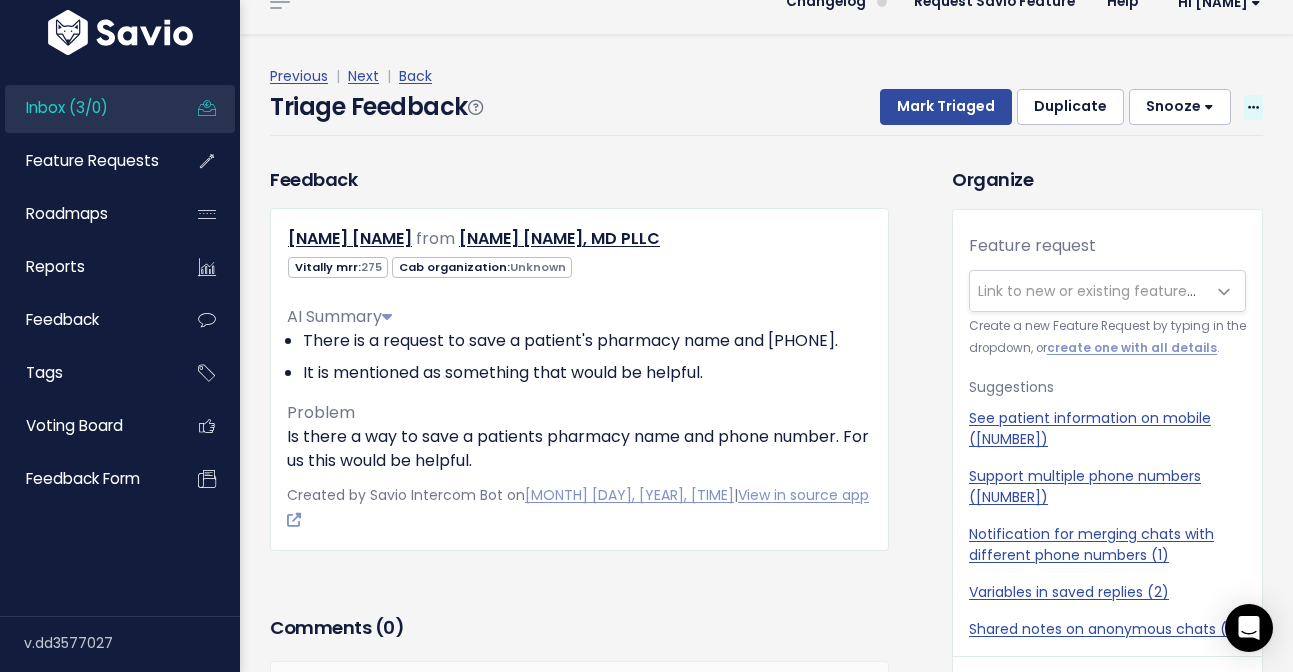 click at bounding box center (1253, 108) 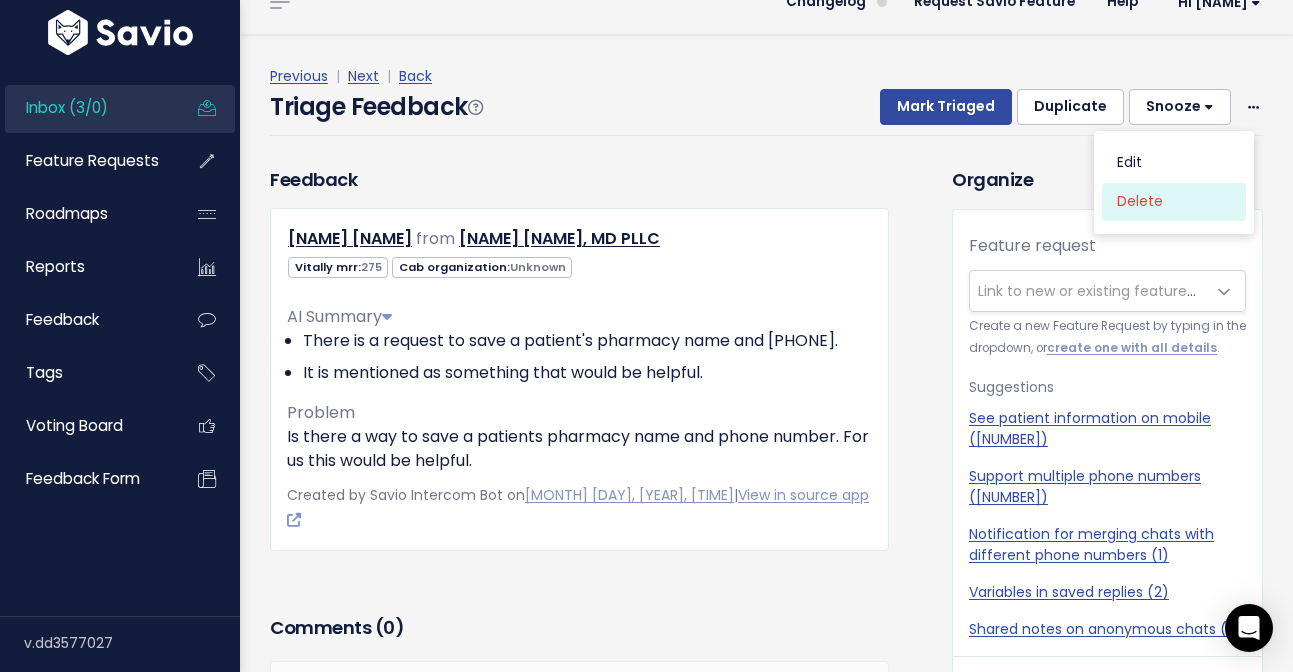 click on "Delete" at bounding box center (1174, 201) 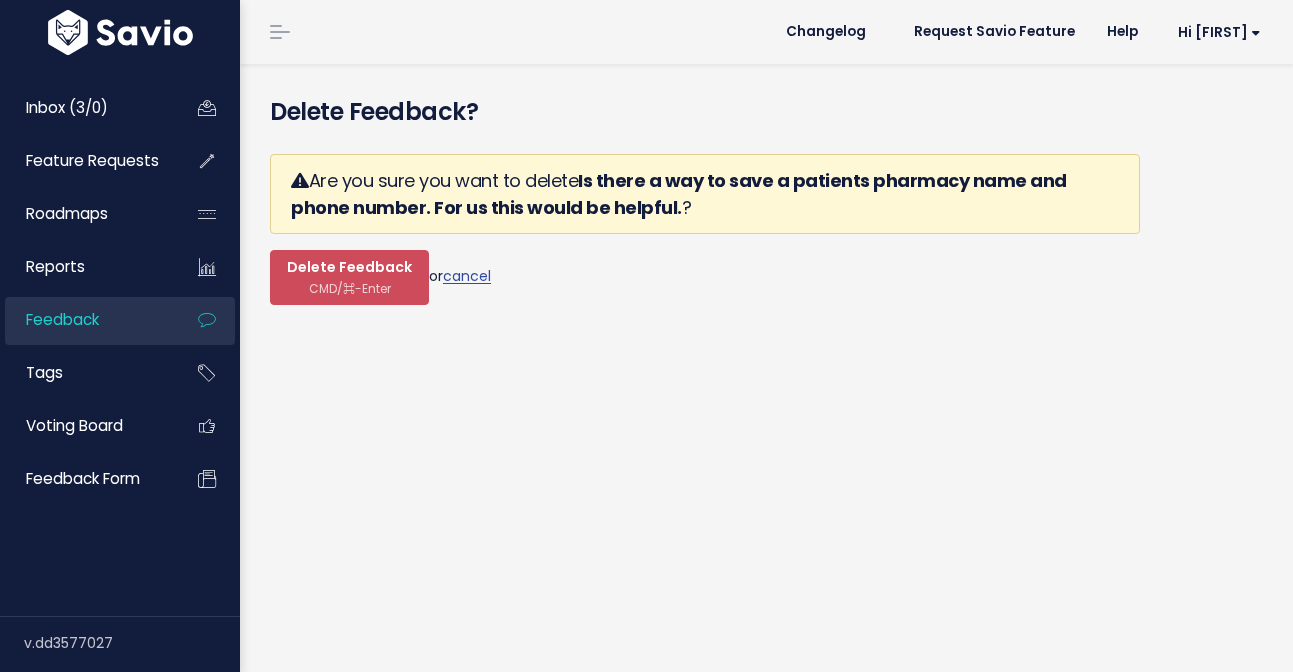 scroll, scrollTop: 0, scrollLeft: 0, axis: both 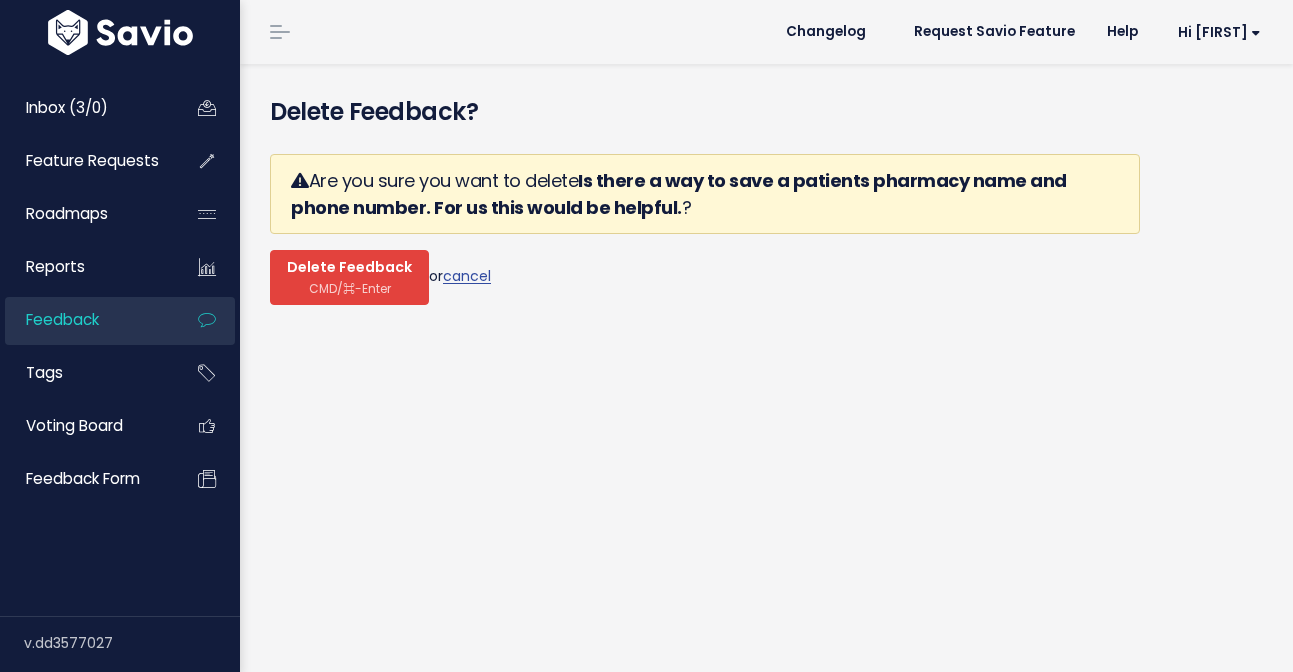 click on "Delete Feedback" at bounding box center (349, 268) 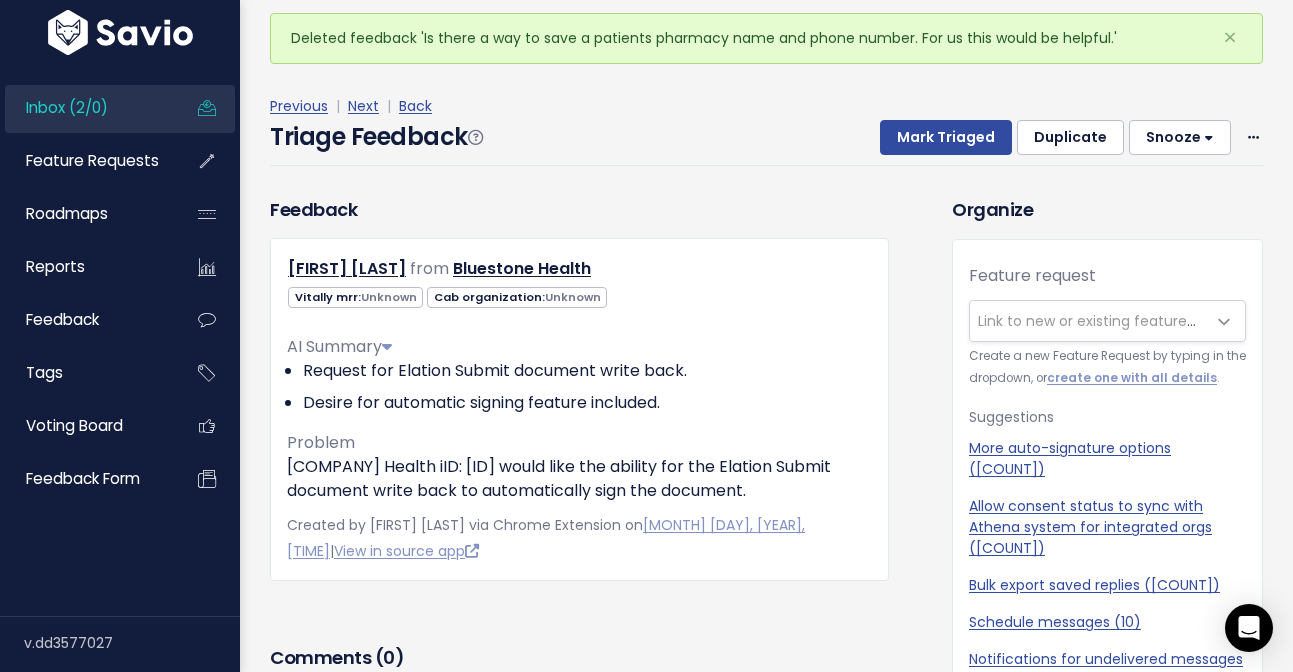 scroll, scrollTop: 83, scrollLeft: 0, axis: vertical 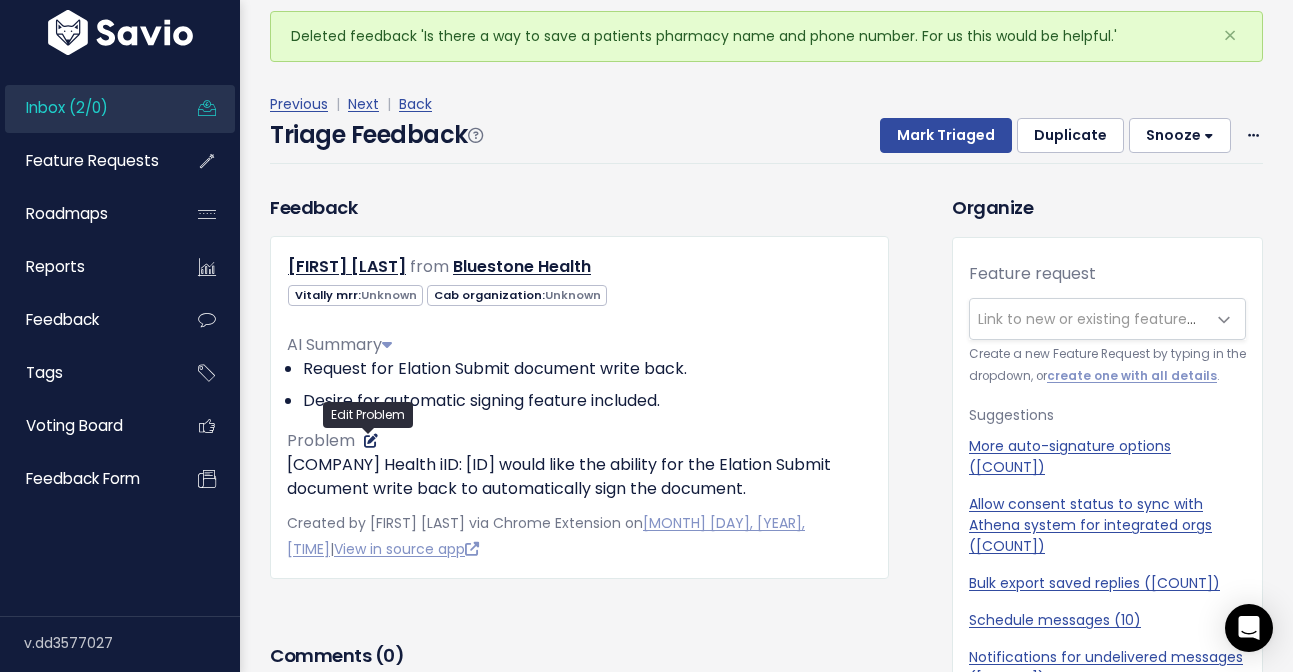 click at bounding box center (371, 441) 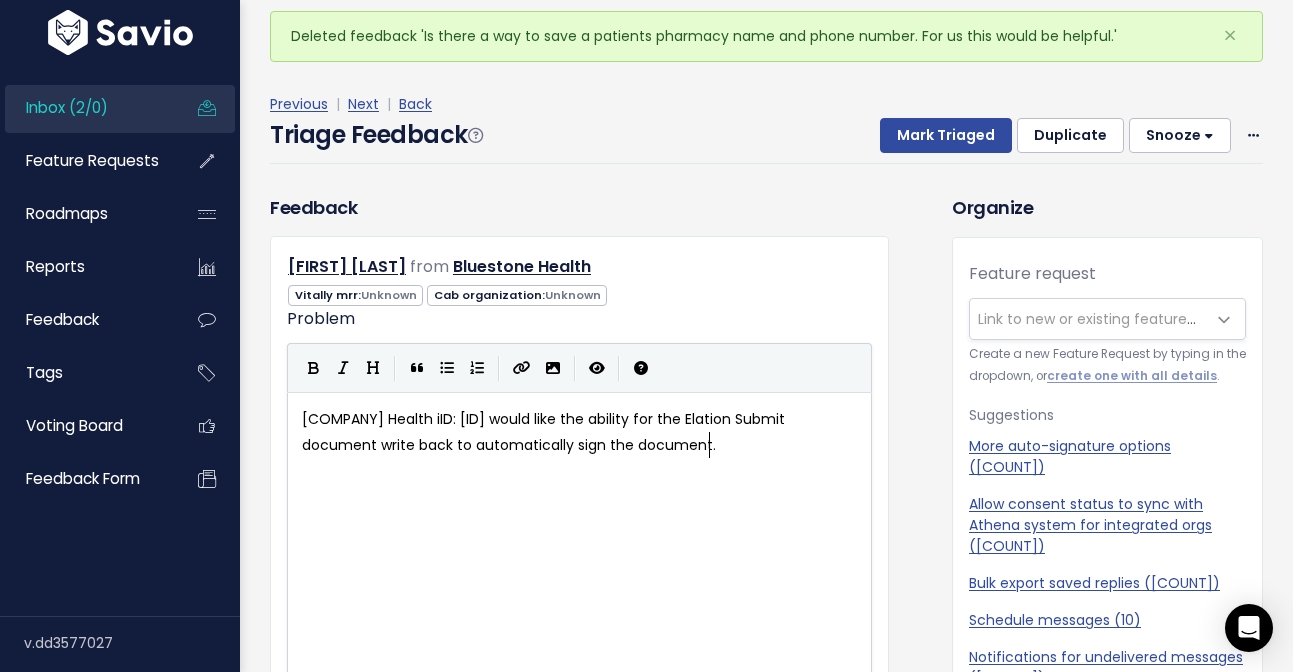 scroll, scrollTop: 7, scrollLeft: 0, axis: vertical 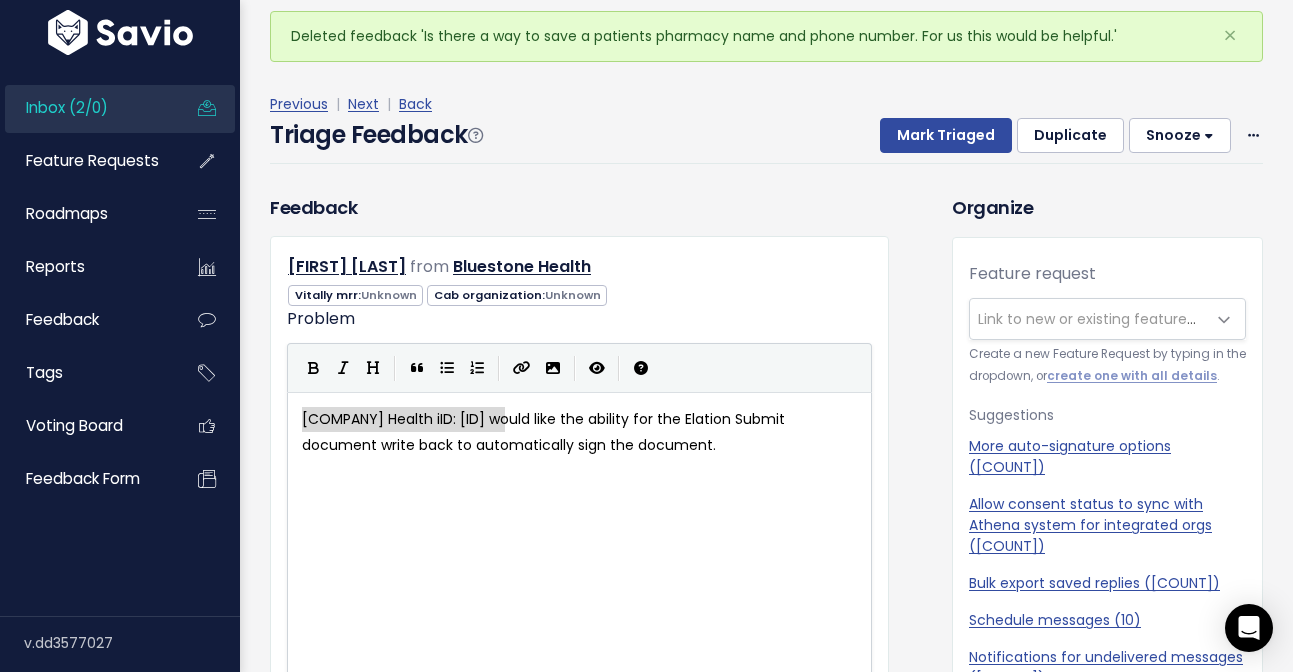 drag, startPoint x: 503, startPoint y: 420, endPoint x: 286, endPoint y: 411, distance: 217.18655 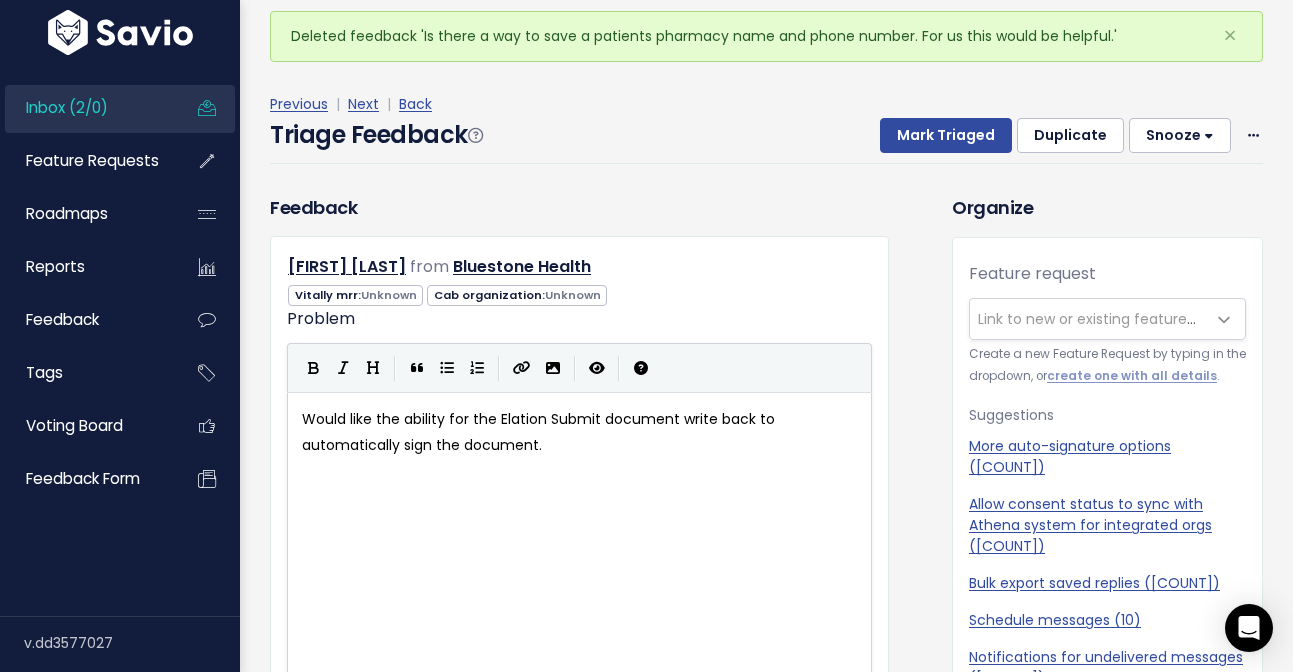 scroll, scrollTop: 66, scrollLeft: 0, axis: vertical 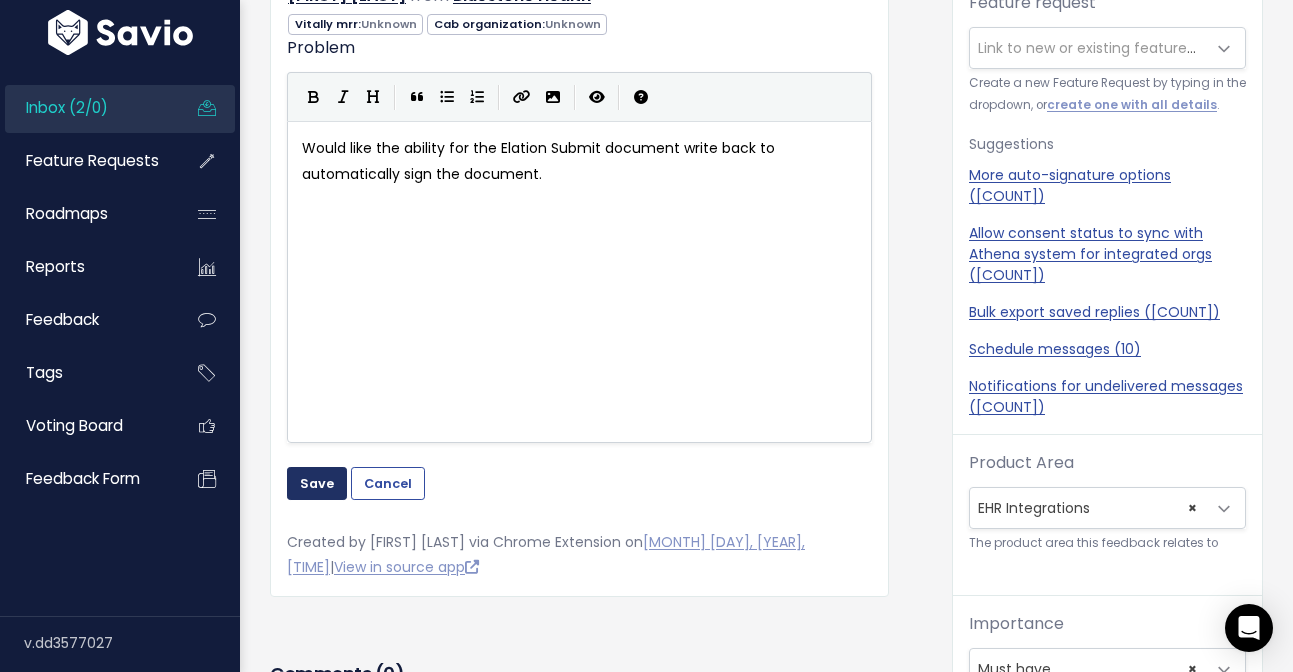 type on "W" 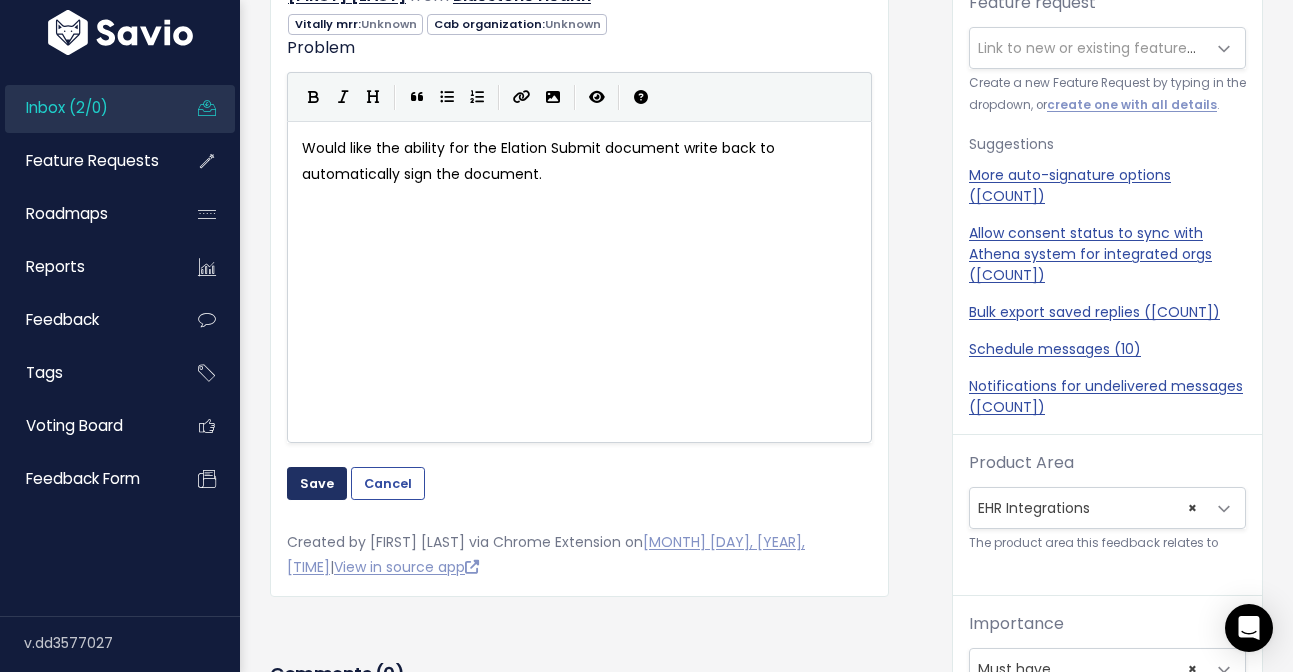 click on "Save" at bounding box center [317, 483] 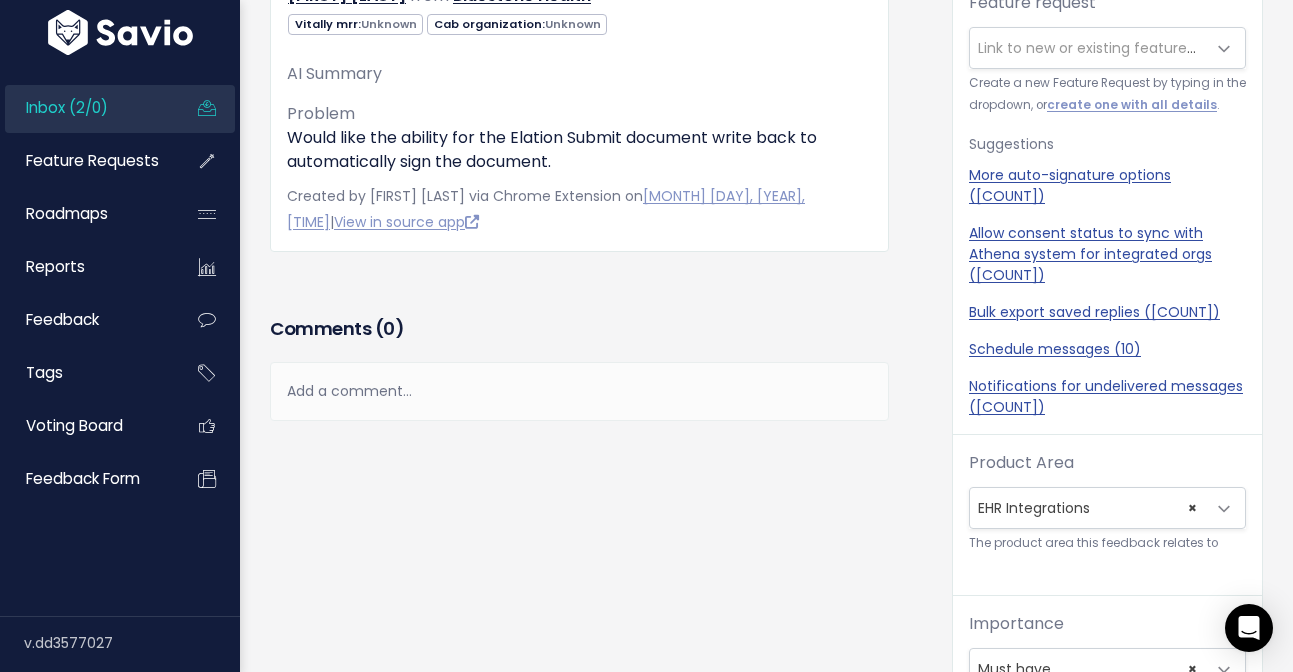 scroll, scrollTop: 0, scrollLeft: 0, axis: both 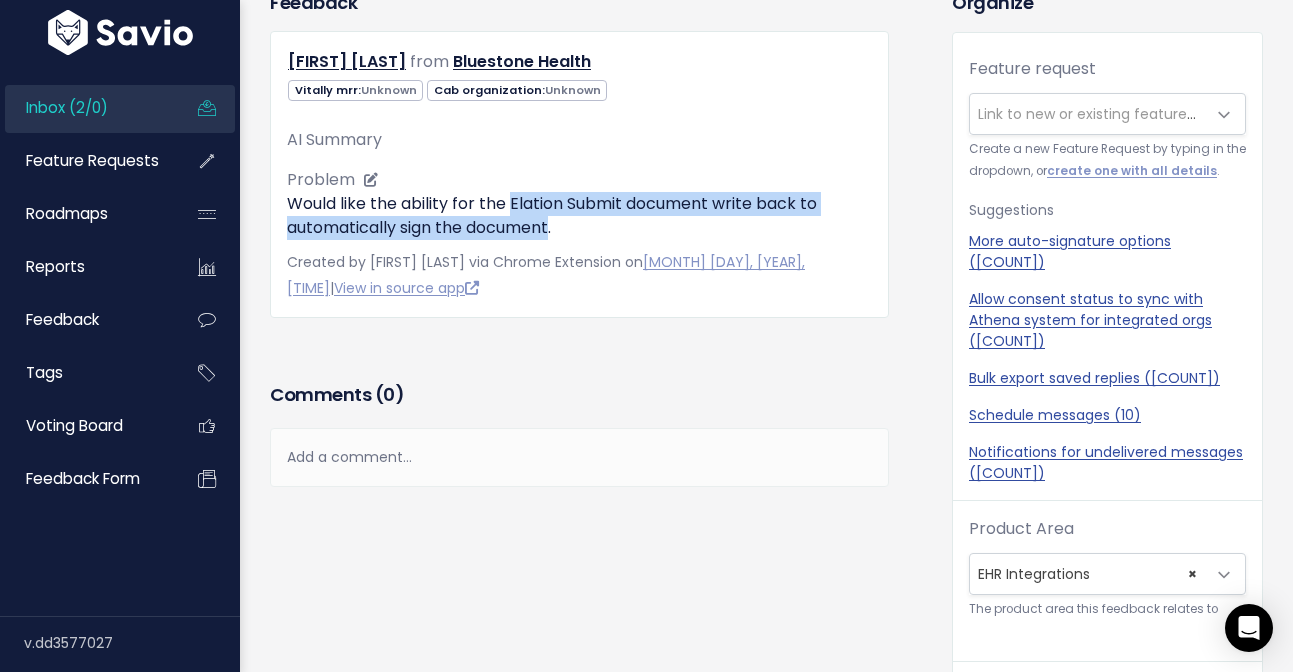 drag, startPoint x: 510, startPoint y: 200, endPoint x: 552, endPoint y: 235, distance: 54.67175 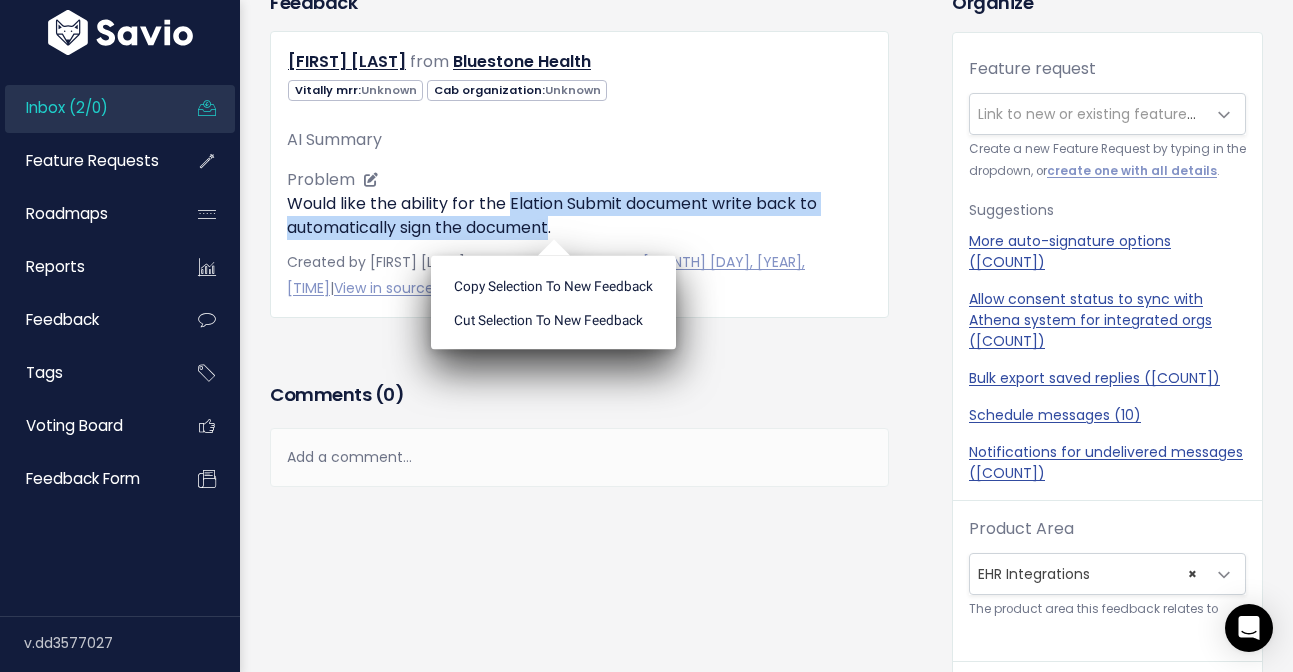 copy on "Elation Submit document write back to automatically sign the document" 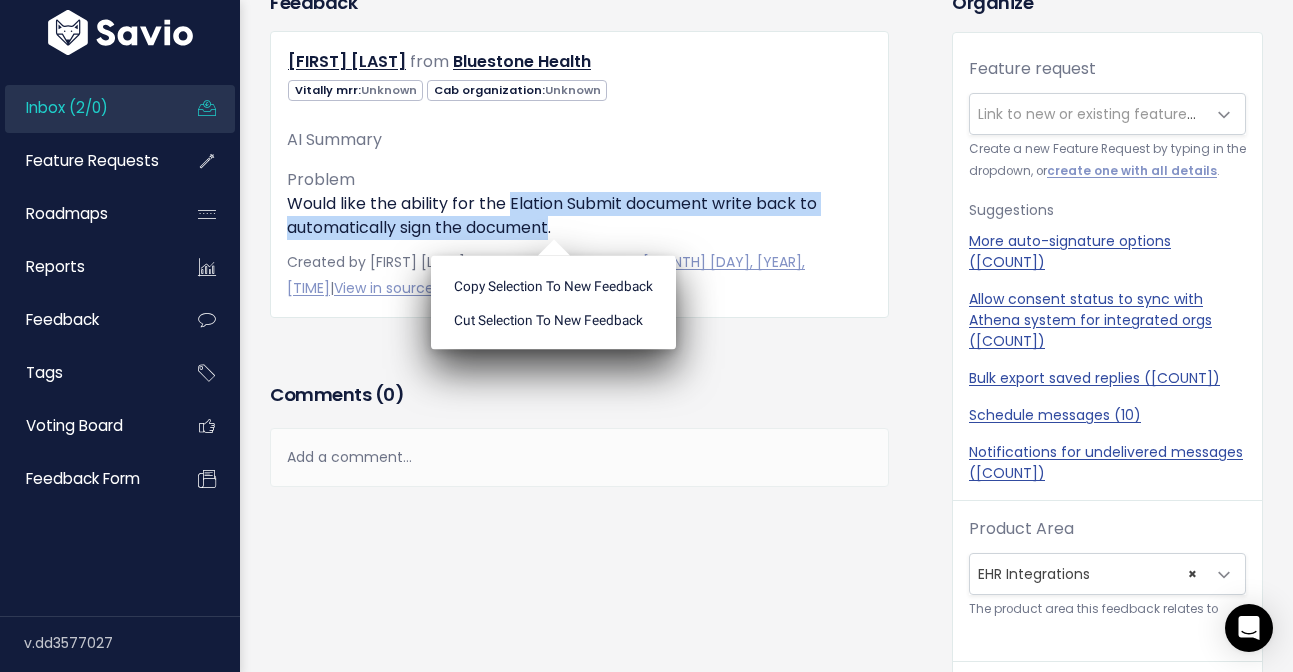 click on "Link to new or existing feature request..." at bounding box center (1116, 114) 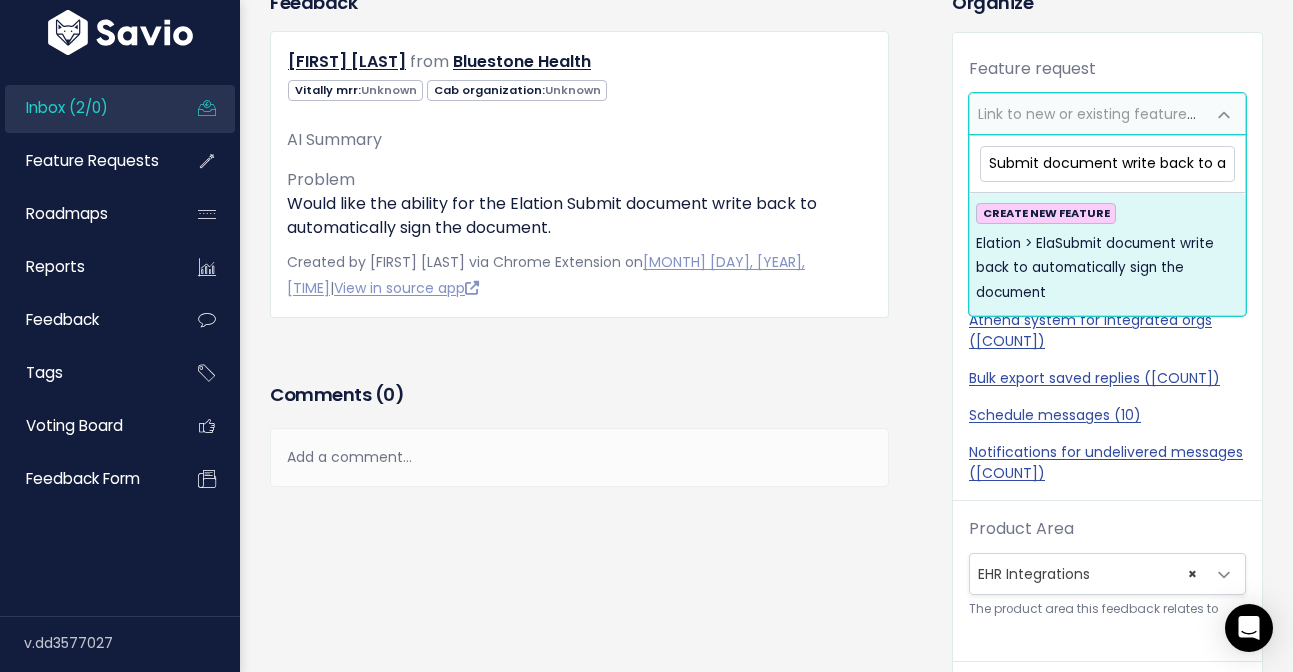 scroll, scrollTop: 0, scrollLeft: 0, axis: both 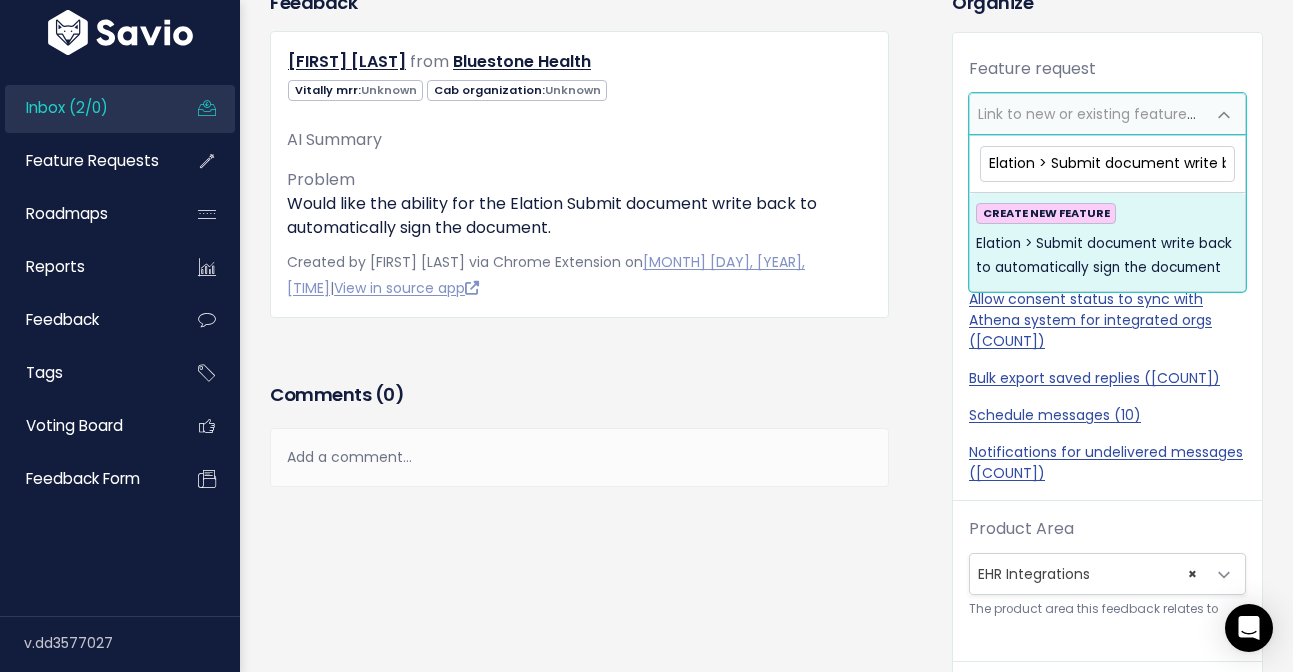 type on "Elation > Submit document write back to automatically sign the document" 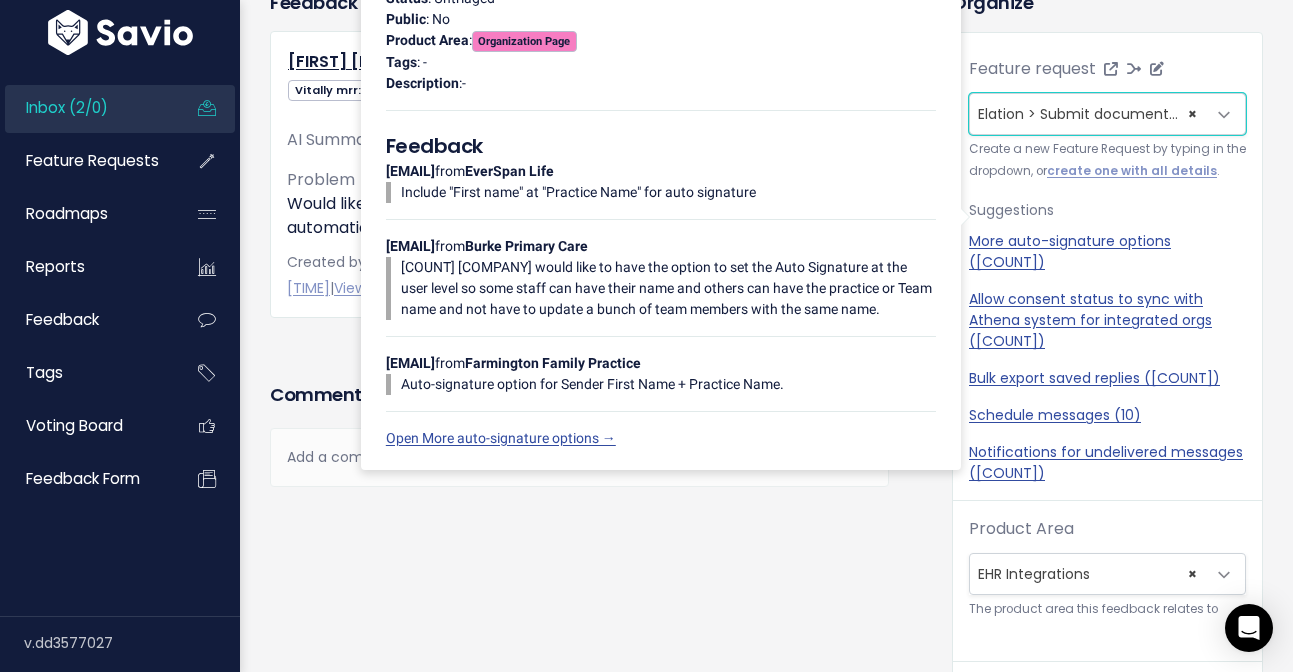 scroll, scrollTop: 66, scrollLeft: 0, axis: vertical 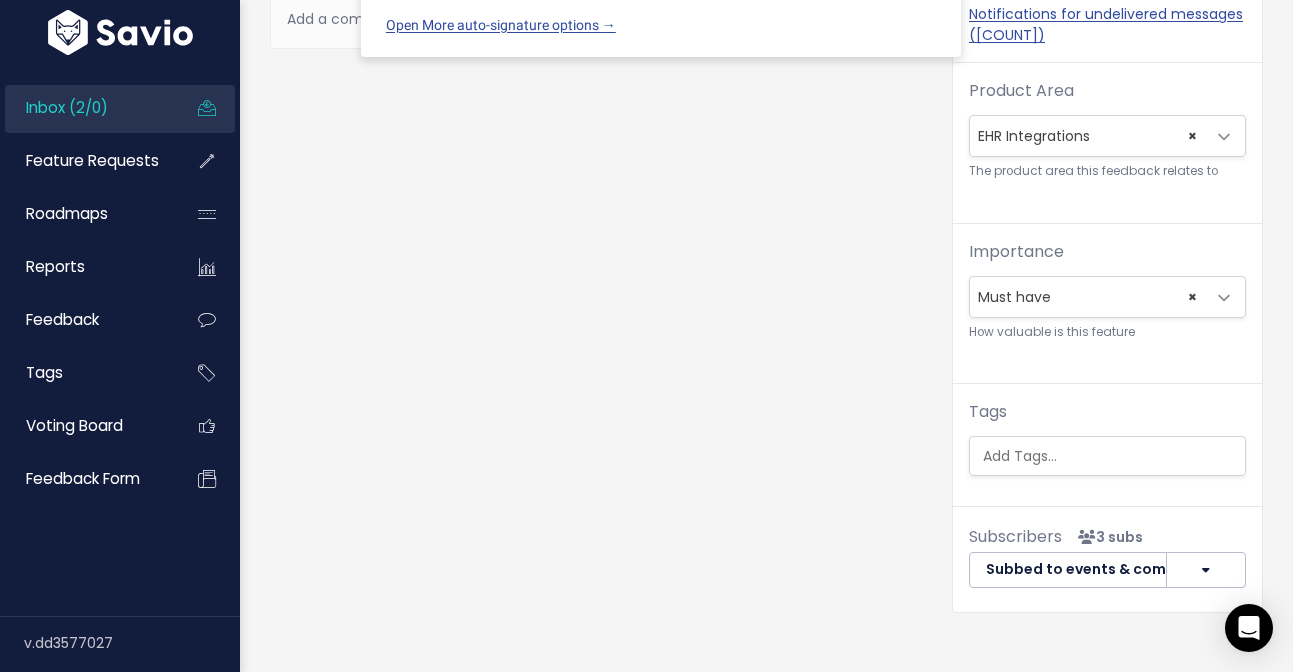 click on "Feedback
[FIRST] [LAST]
from
[COMPANY] Health" at bounding box center (596, 96) 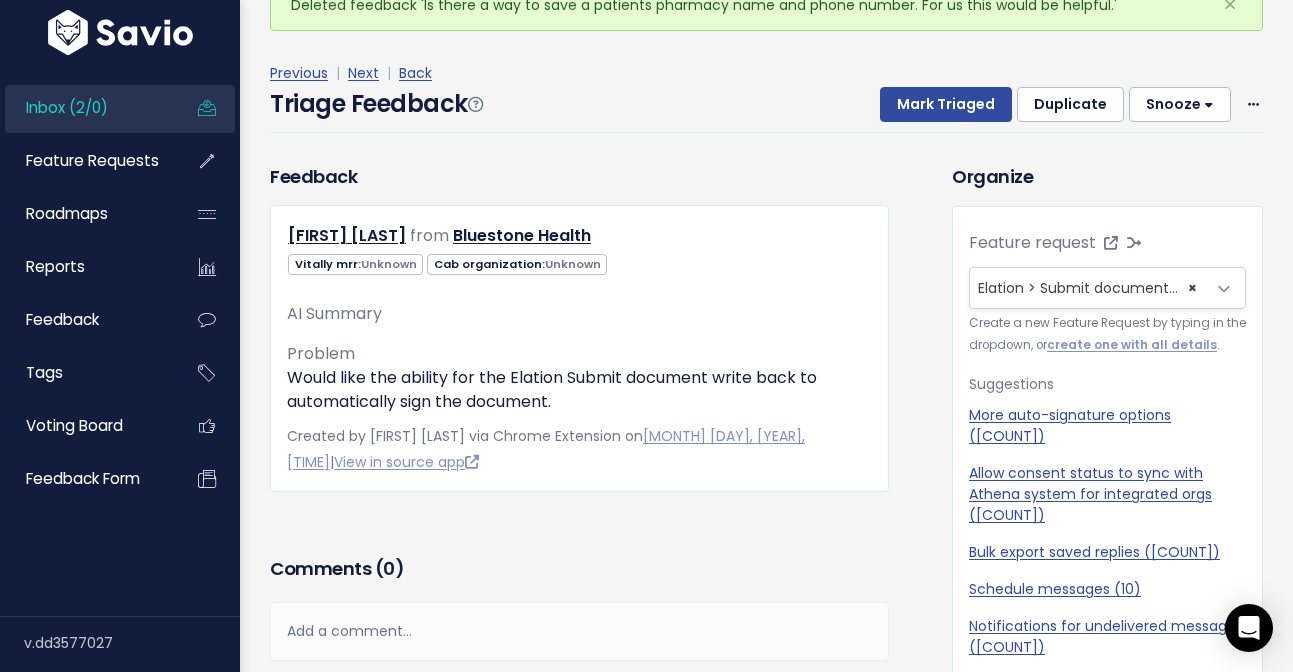 scroll, scrollTop: 0, scrollLeft: 0, axis: both 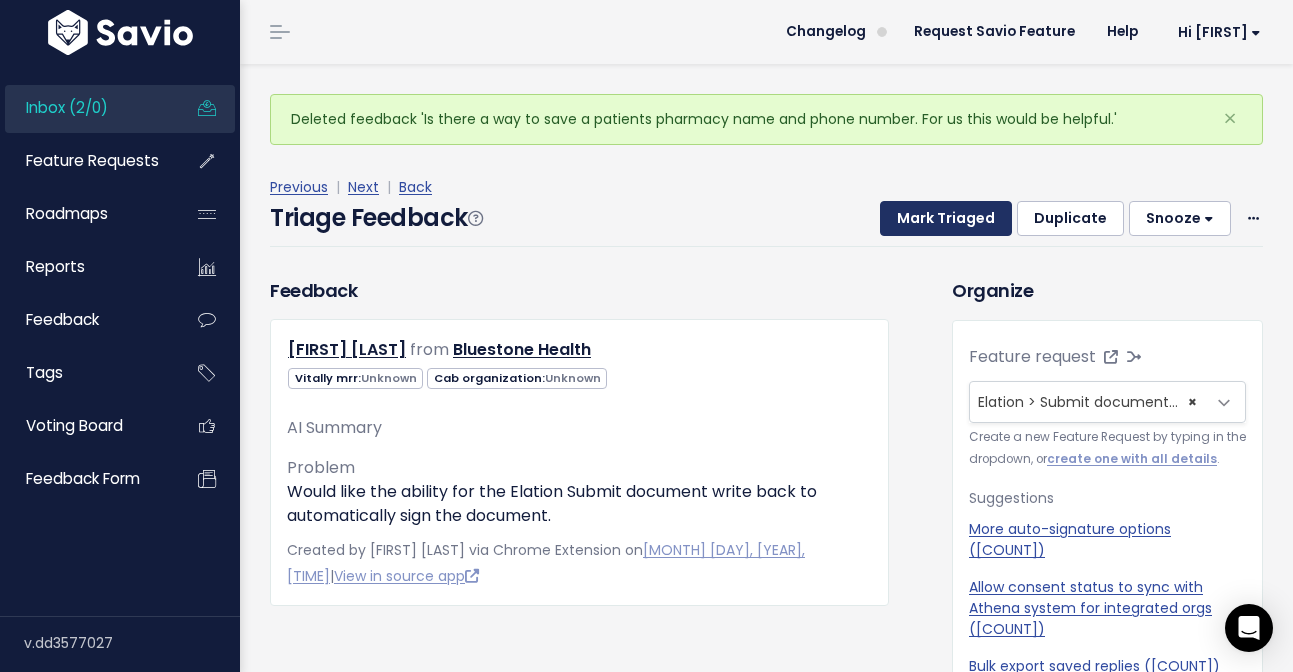 click on "Mark Triaged" at bounding box center [946, 219] 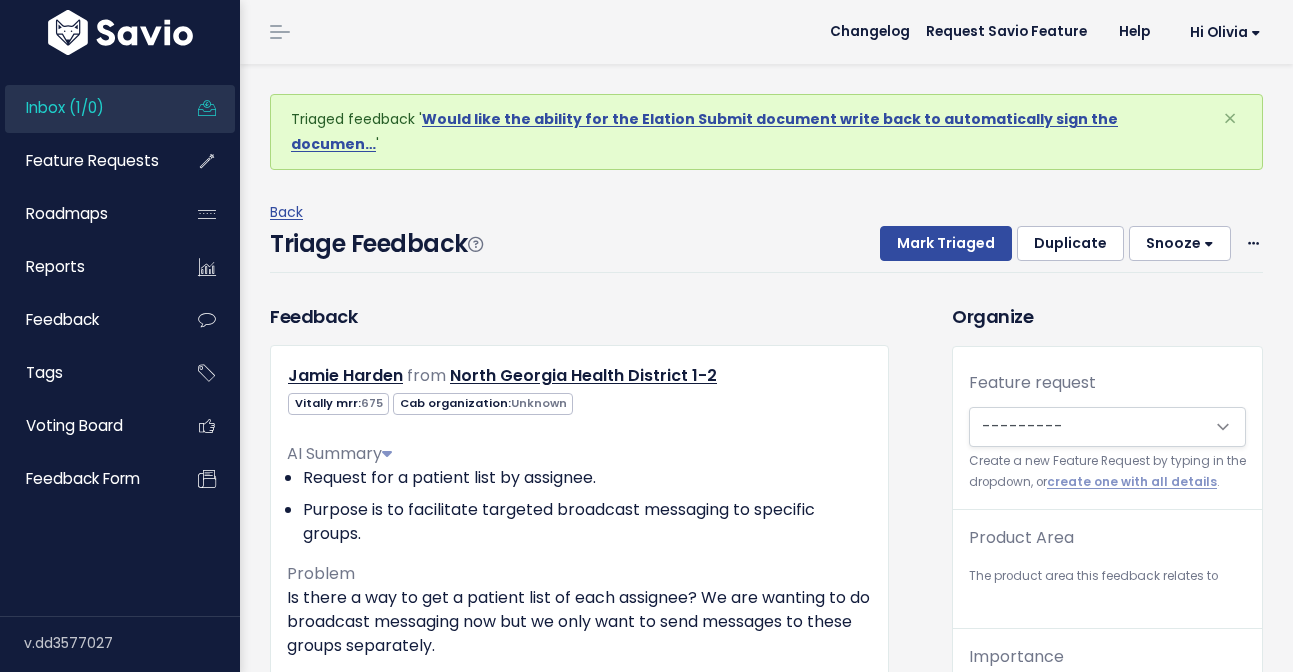 scroll, scrollTop: 0, scrollLeft: 0, axis: both 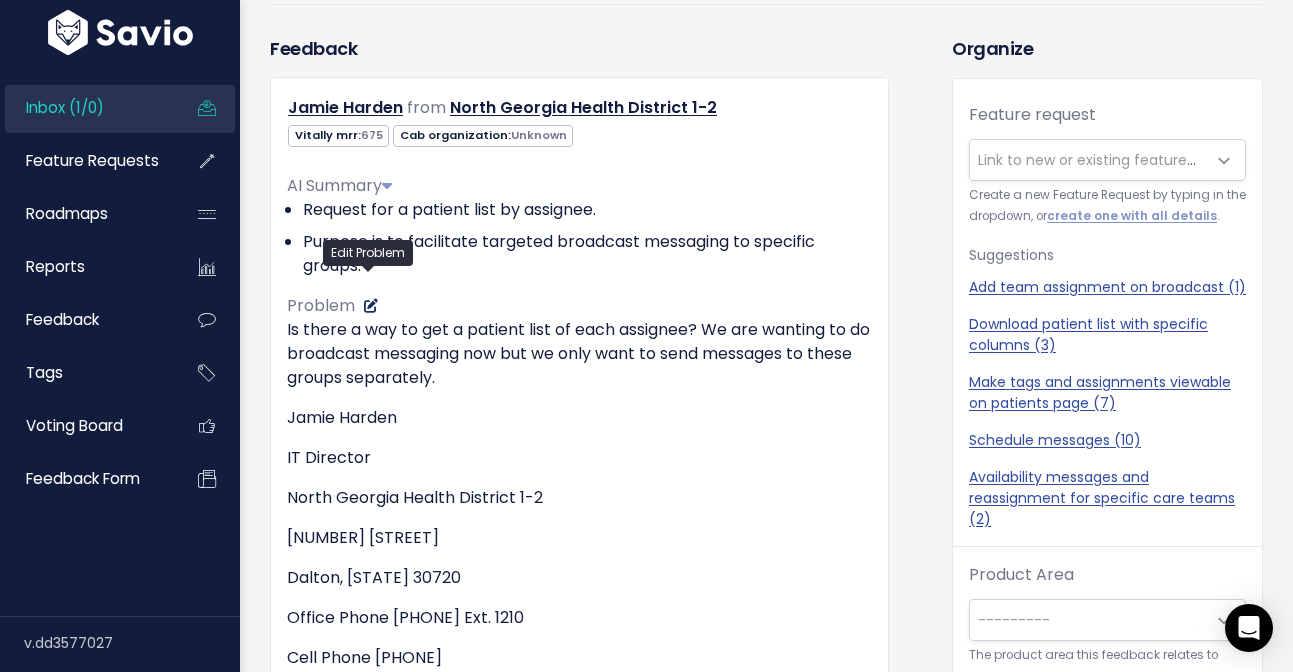 click at bounding box center (371, 306) 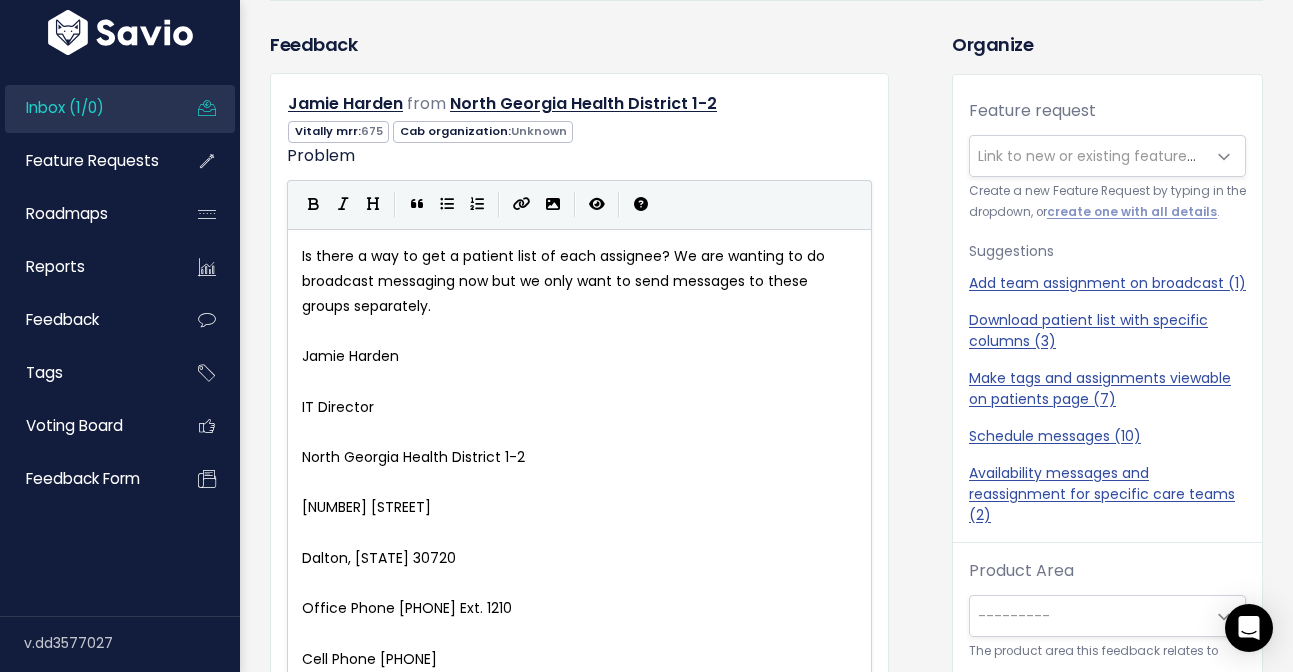 scroll, scrollTop: 351, scrollLeft: 0, axis: vertical 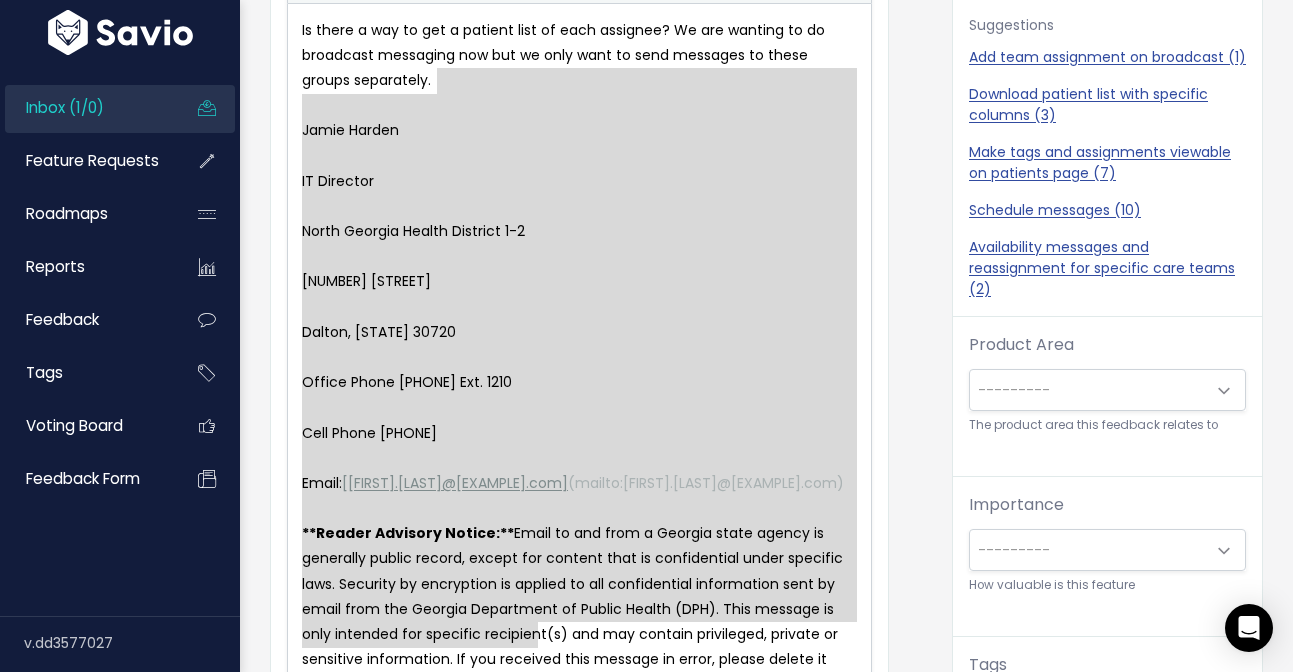 type on "[FIRST] [LAST]
IT Director
North Georgia Health District 1-2
[NUMBER] [STREET]
Dalton, [STATE] 30720
Office Phone [PHONE] Ext. 1210
Cell Phone [PHONE]
Email: [jamie.harden@dph.ga.gov](mailto:jamie.harden@dph.ga.gov)
**Reader Advisory Notice:** Email to and from a Georgia state agency is generally public record, except for content that is confidential under specific laws. Security by encryption is applied to all confidential information sent by email from the Georgia Department of Public Health (DPH). This message is only intended for specific recipient(s) and may contain privileged, private or sensitive information. If you received this message in error, please delete it and contact me. Thank you." 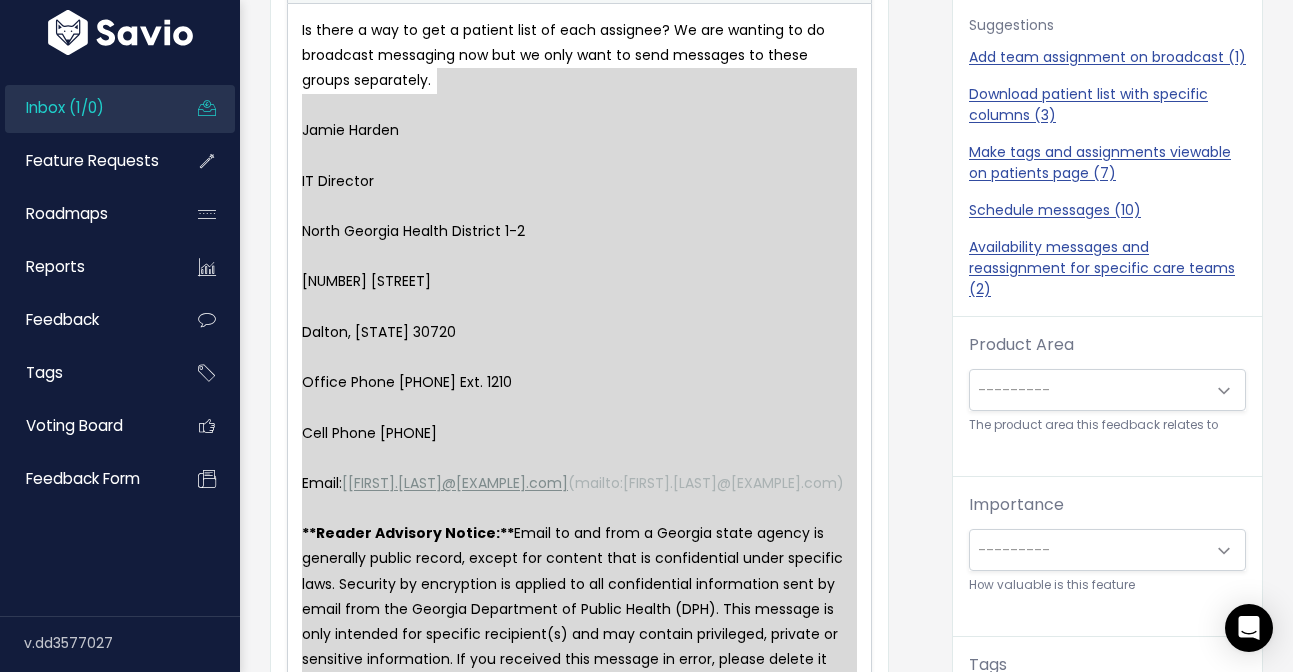scroll, scrollTop: 512, scrollLeft: 0, axis: vertical 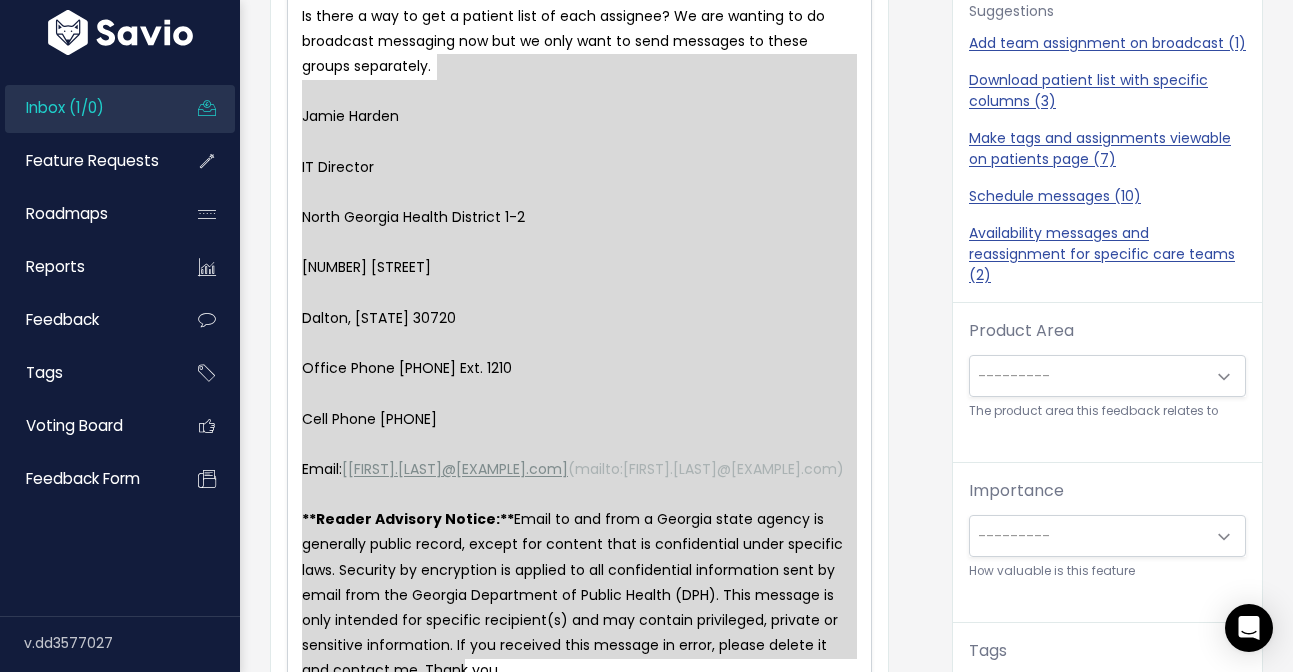 drag, startPoint x: 471, startPoint y: 107, endPoint x: 546, endPoint y: 753, distance: 650.3392 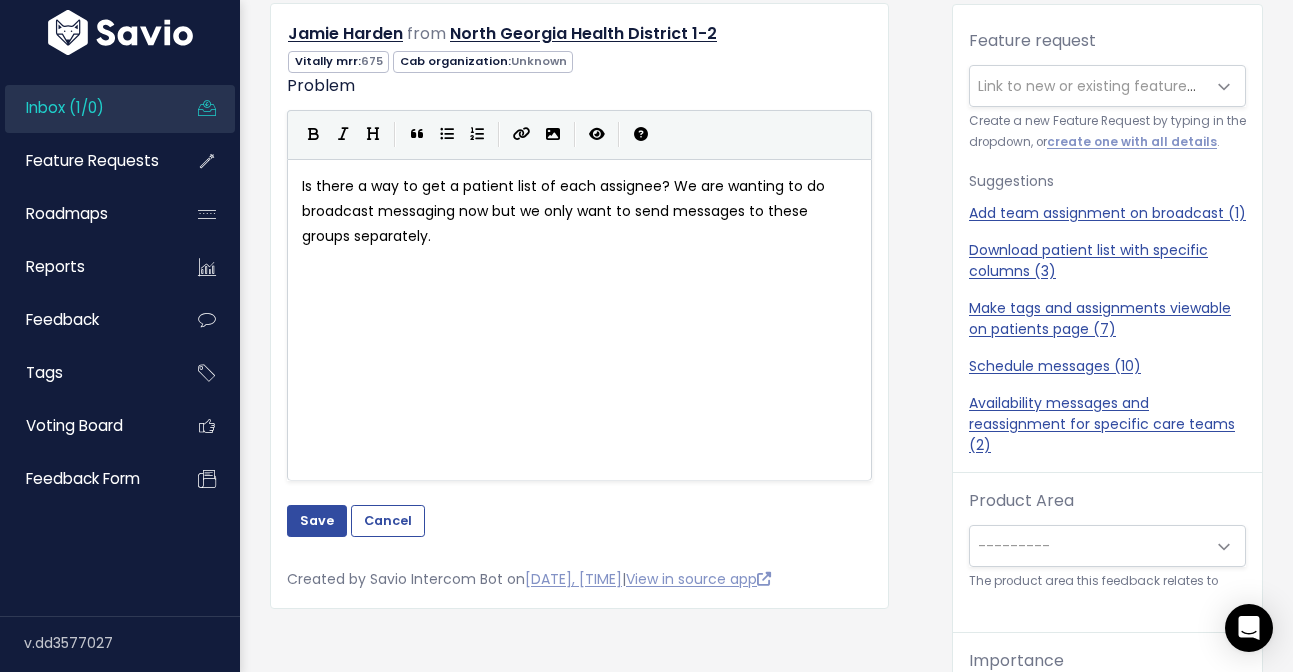 scroll, scrollTop: 324, scrollLeft: 0, axis: vertical 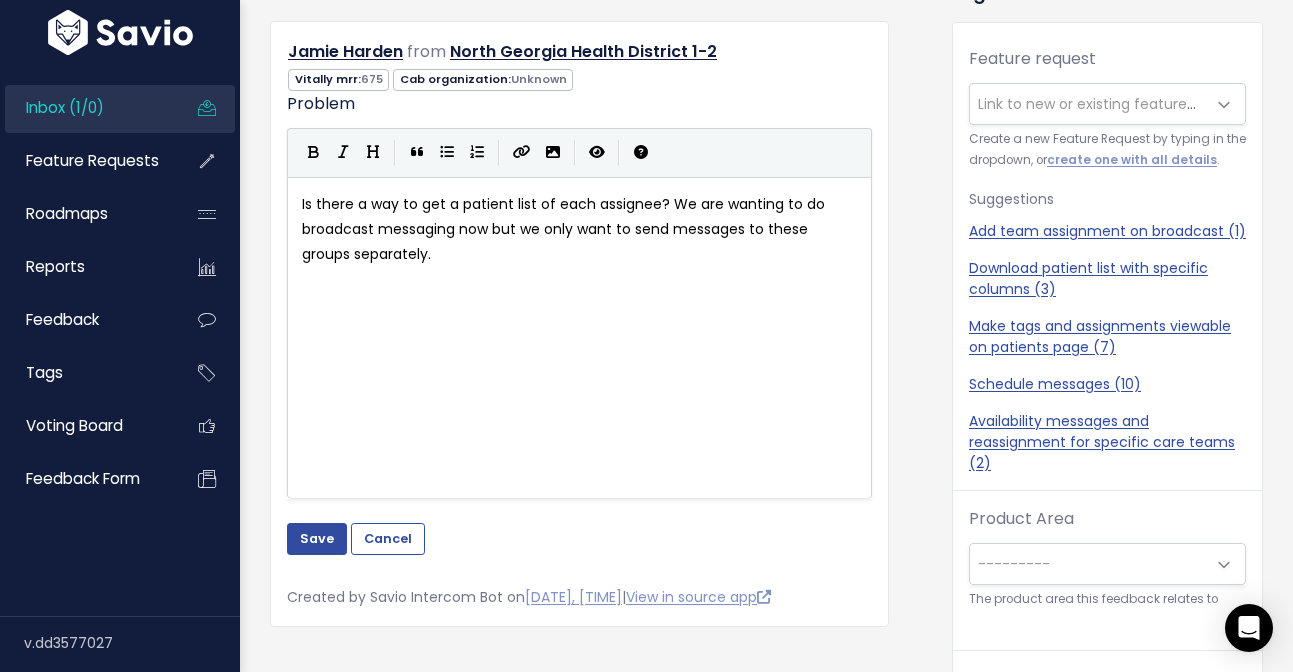 click on "x   Is there a way to get a patient list of each assignee? We are wanting to do broadcast messaging now but we only want to send messages to these groups separately." at bounding box center [604, 363] 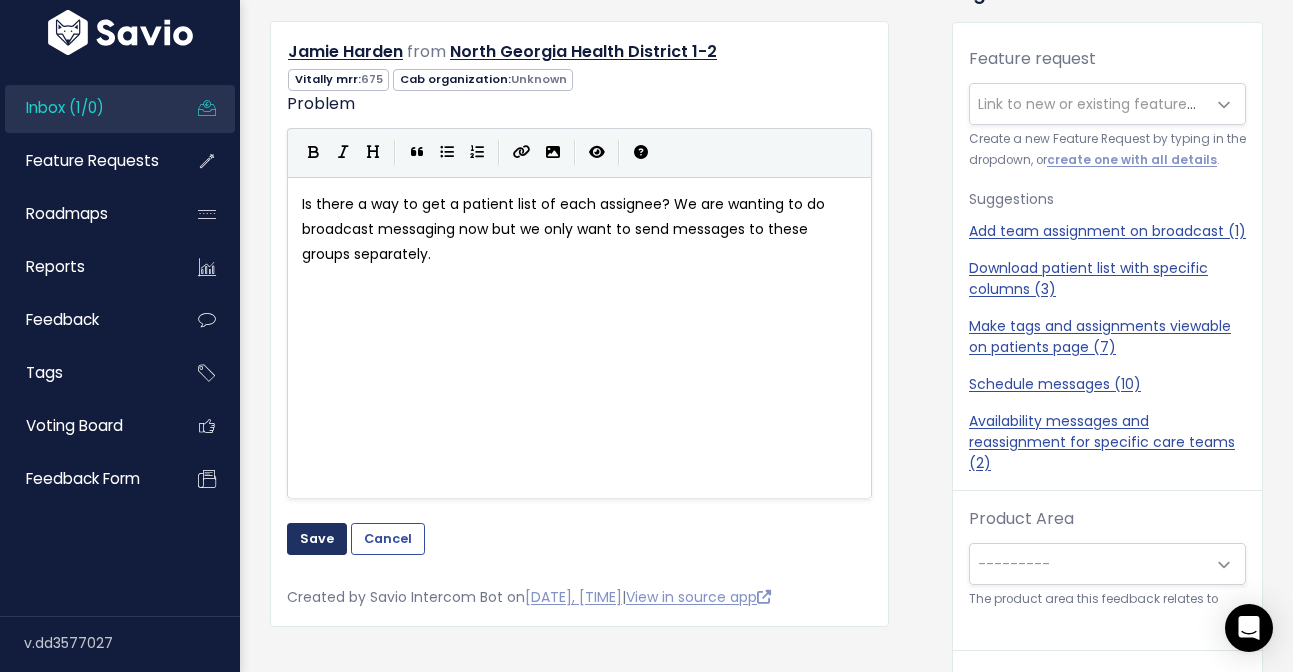 click on "Save" at bounding box center (317, 539) 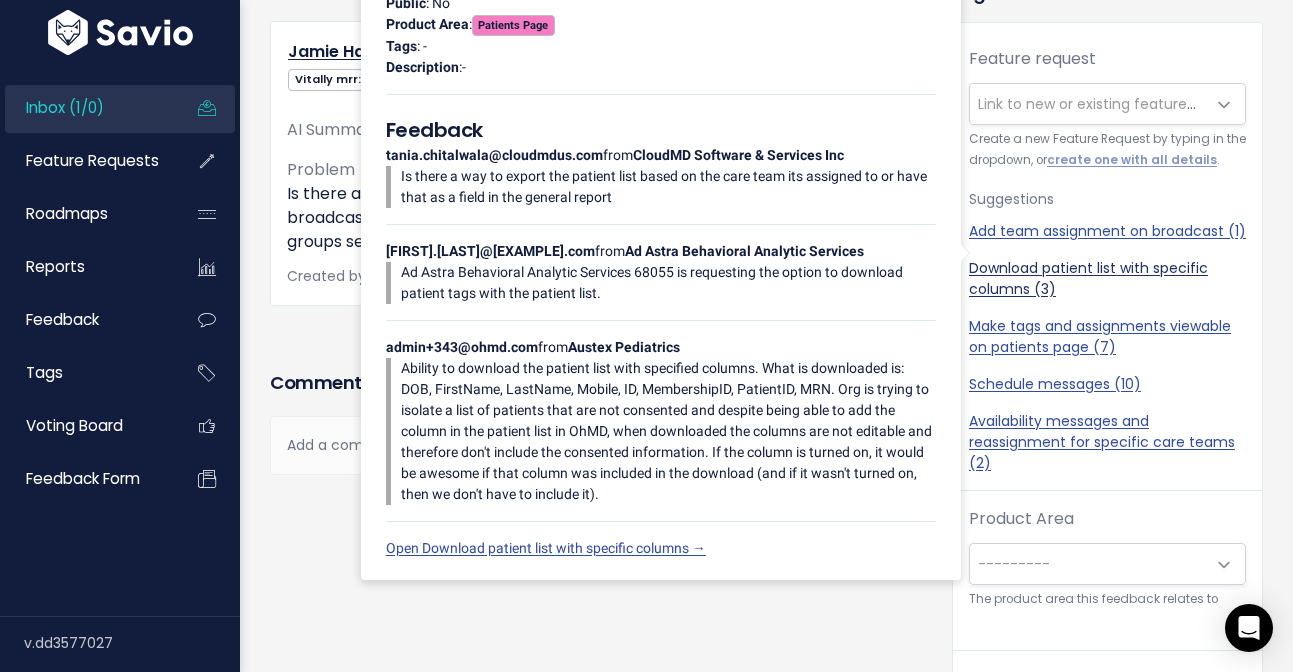 click on "Download patient list with specific columns (3)" at bounding box center (1107, 279) 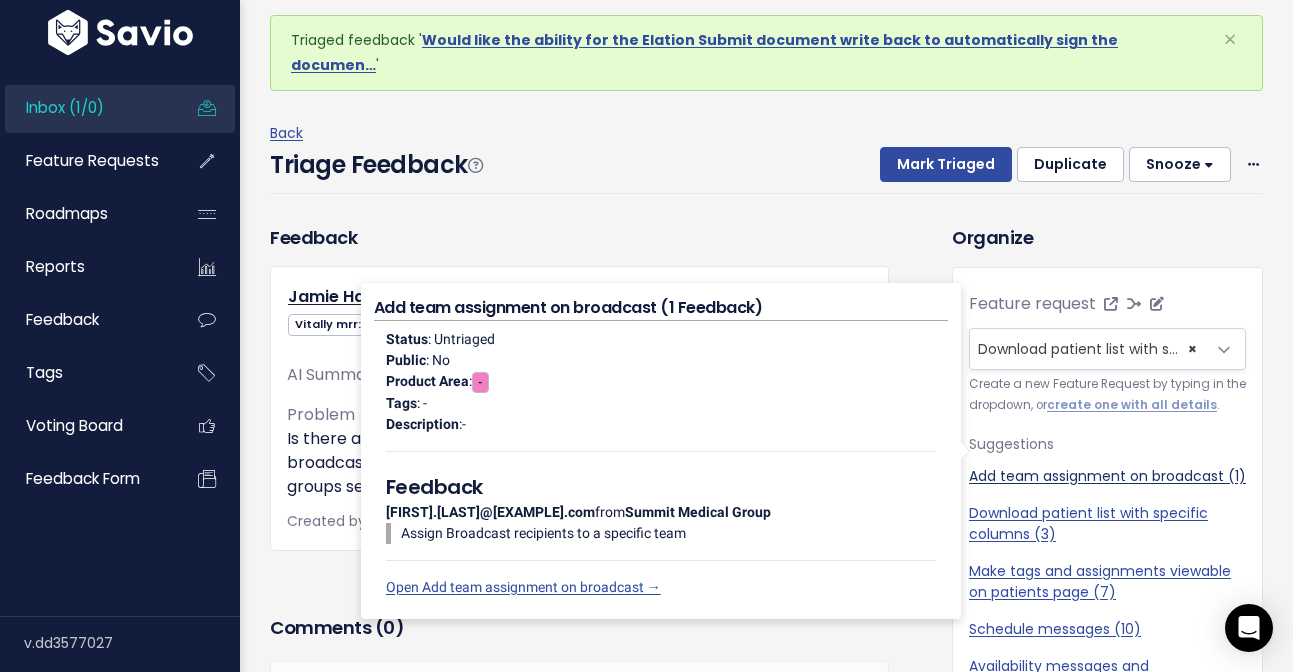 scroll, scrollTop: 77, scrollLeft: 0, axis: vertical 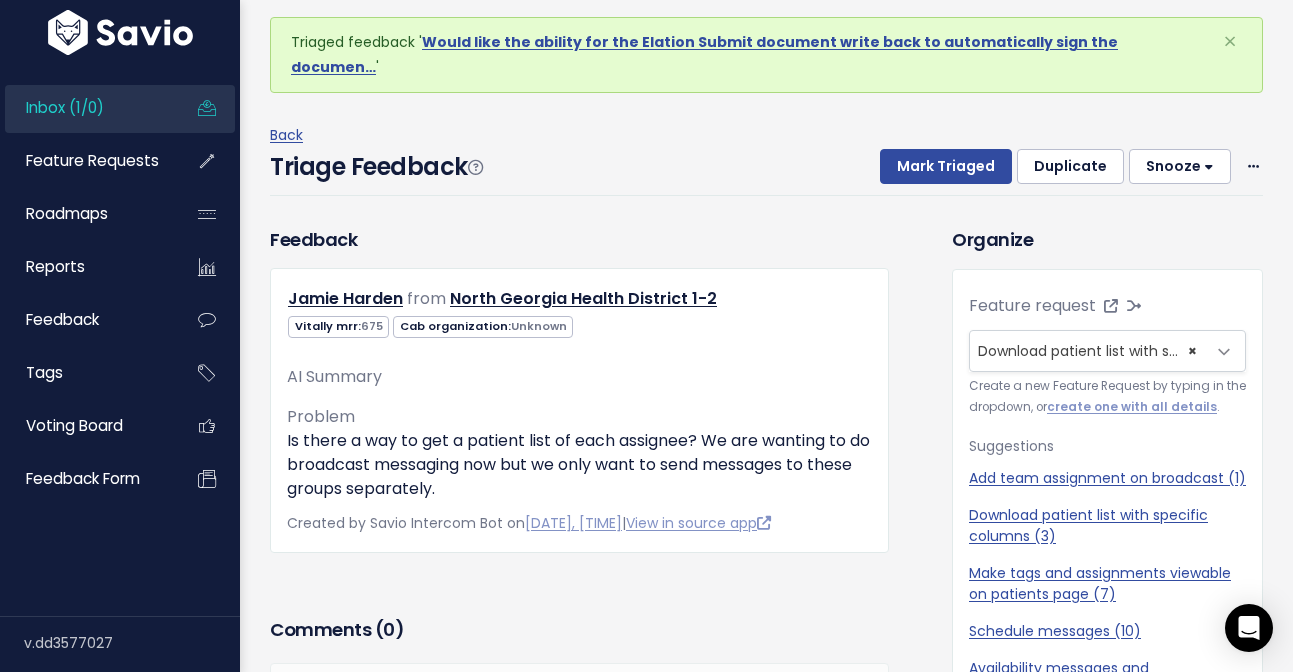 click on "Back" at bounding box center (766, 135) 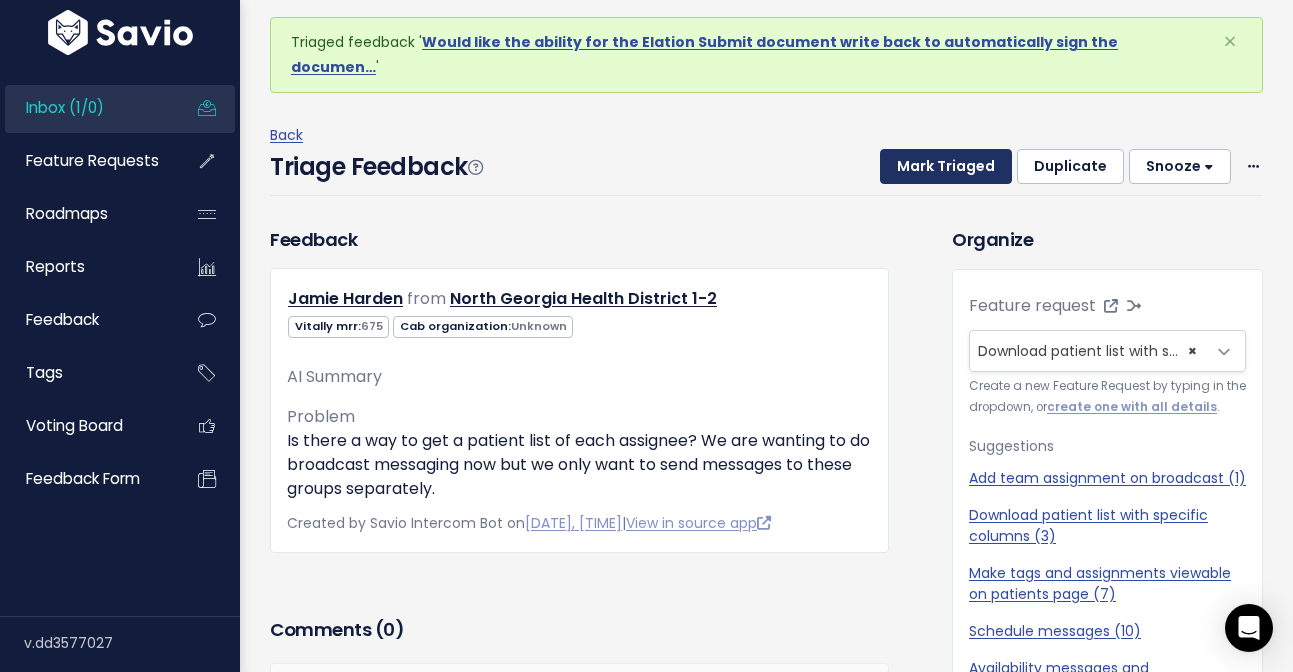 click on "Mark Triaged" at bounding box center (946, 167) 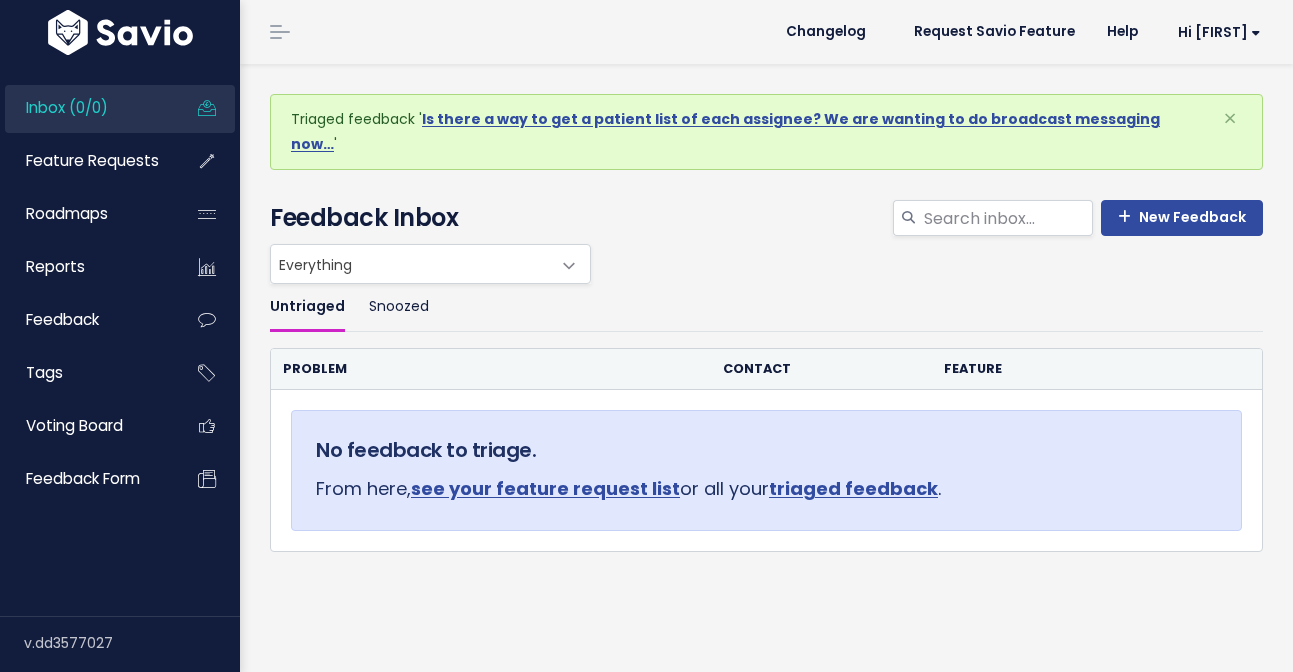 scroll, scrollTop: 0, scrollLeft: 0, axis: both 